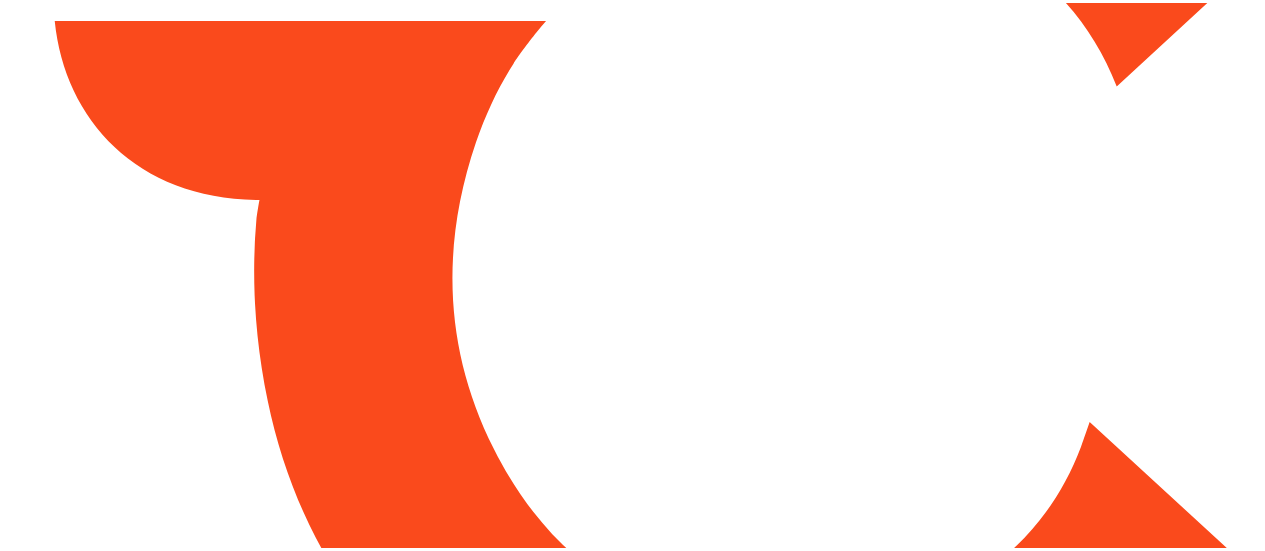 scroll, scrollTop: 0, scrollLeft: 0, axis: both 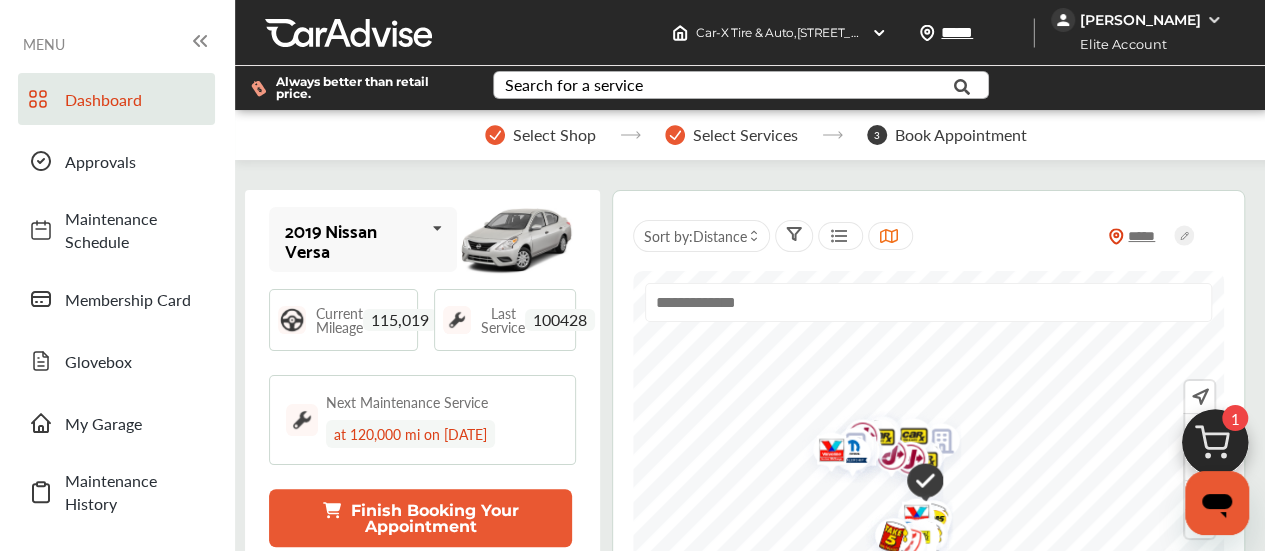 click on "Search for a service" at bounding box center (574, 85) 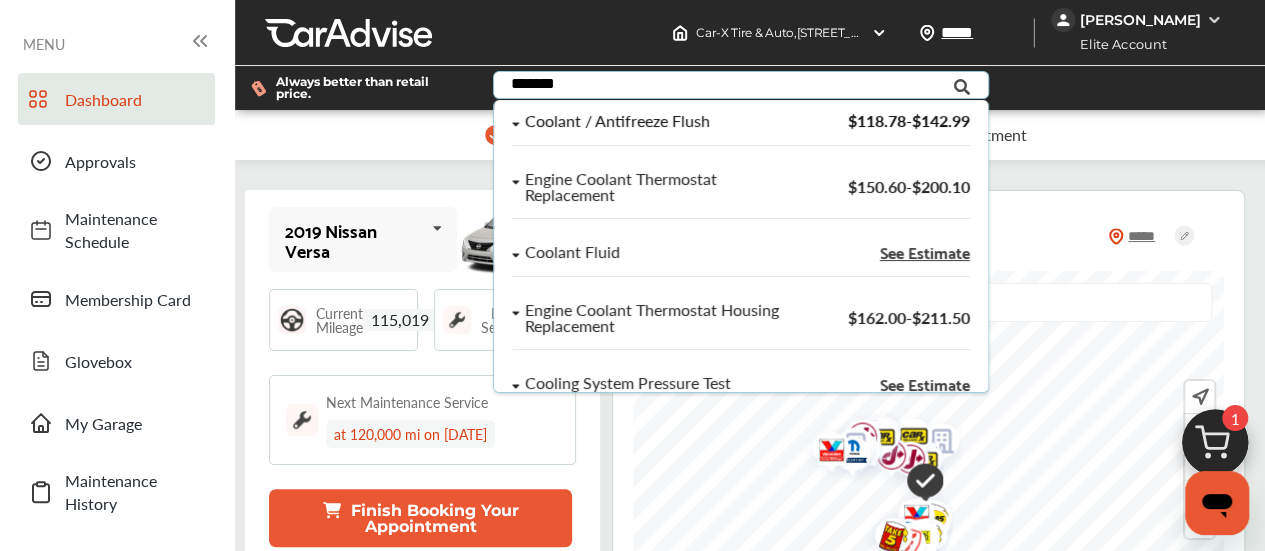 type on "*******" 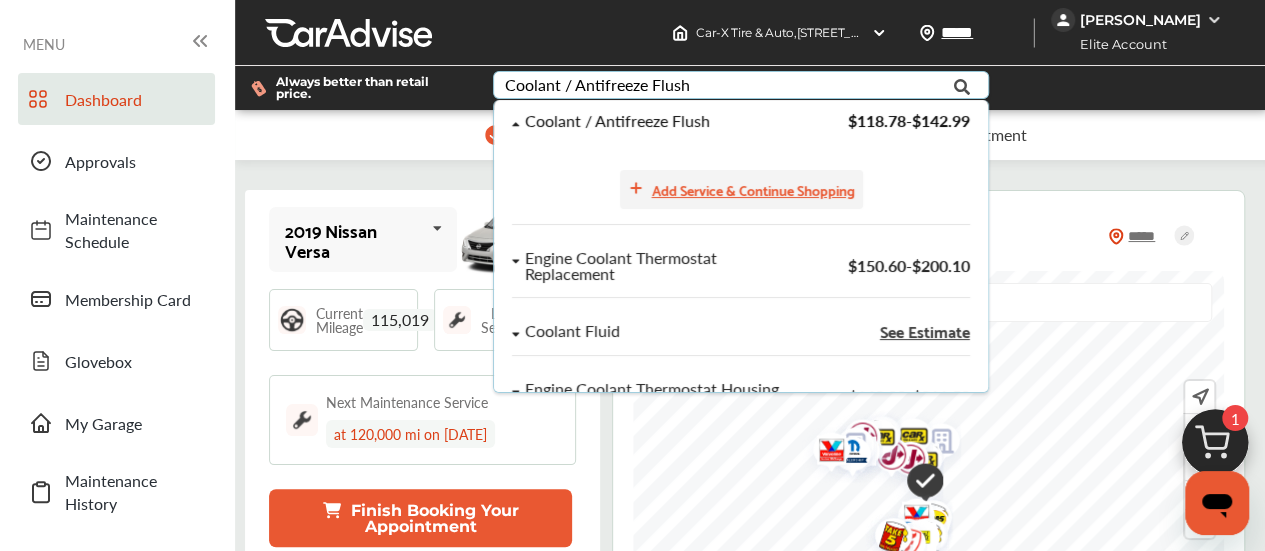 click on "Add Service & Continue Shopping" at bounding box center [753, 189] 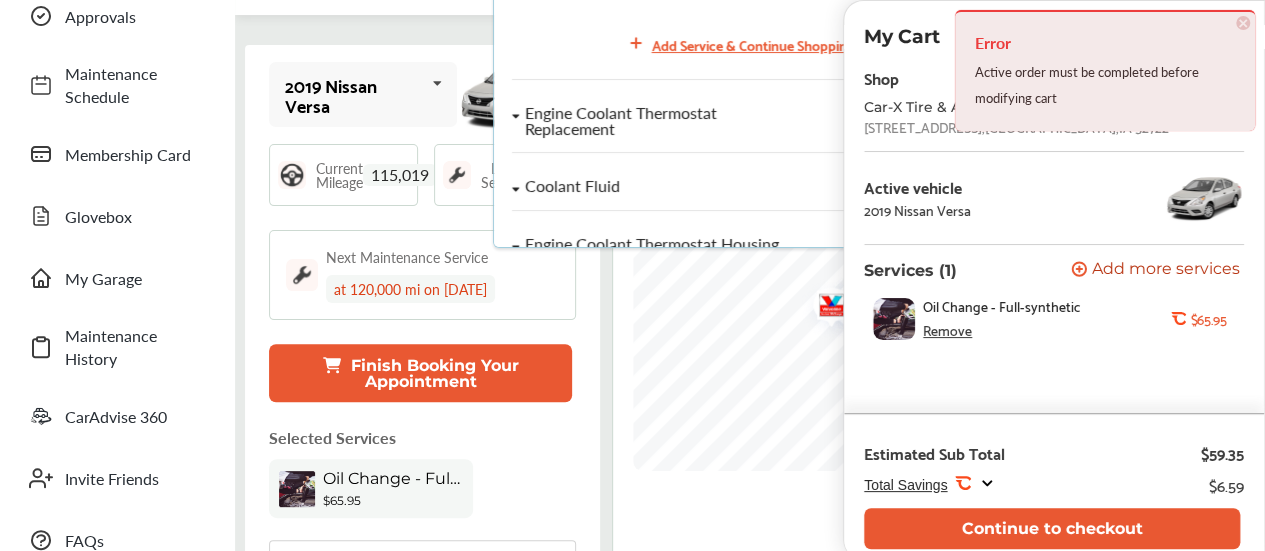 scroll, scrollTop: 148, scrollLeft: 0, axis: vertical 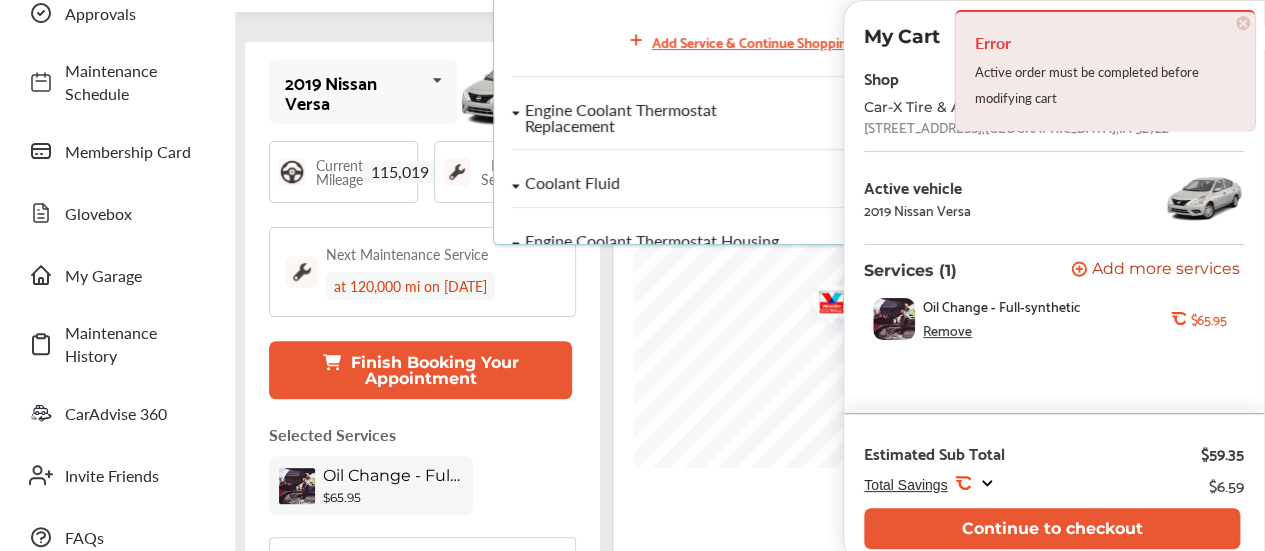 click on "×" at bounding box center (1243, 23) 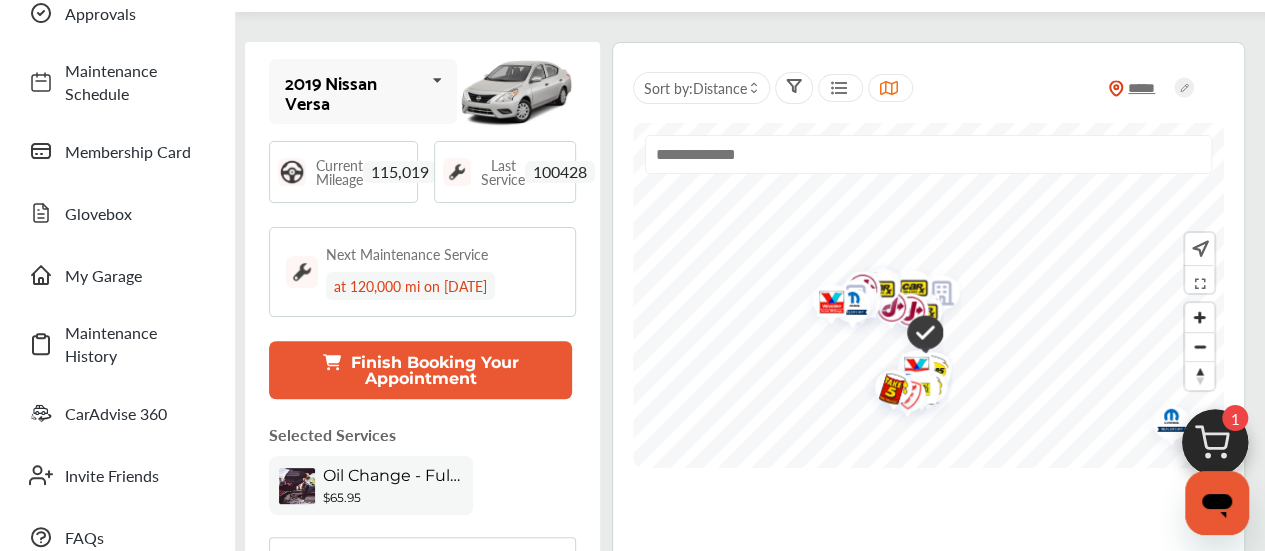 click at bounding box center [1215, 448] 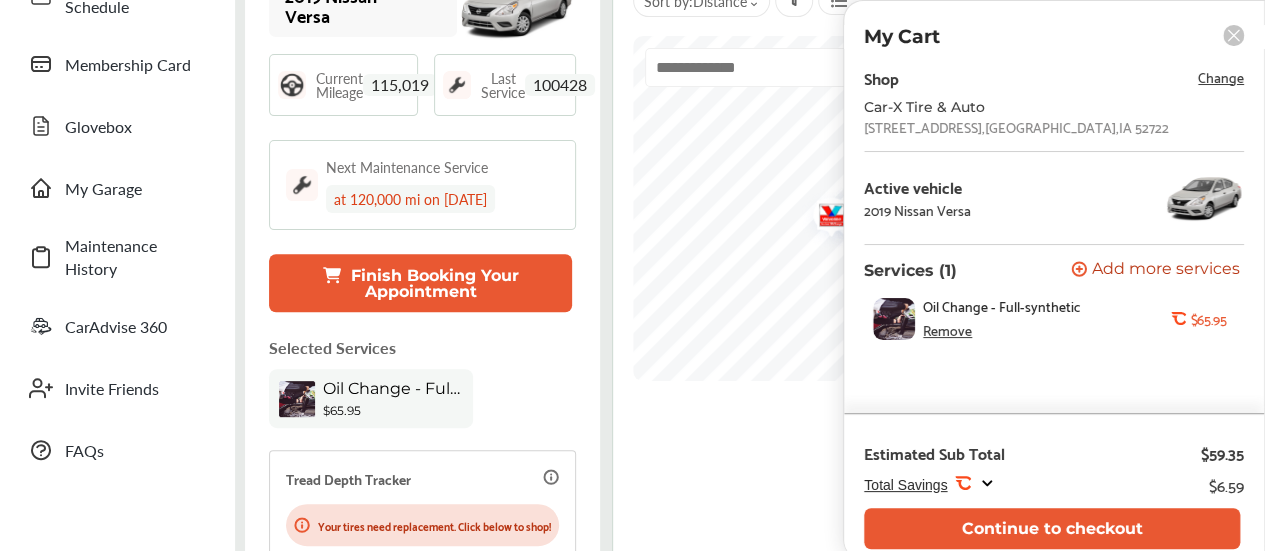 scroll, scrollTop: 246, scrollLeft: 0, axis: vertical 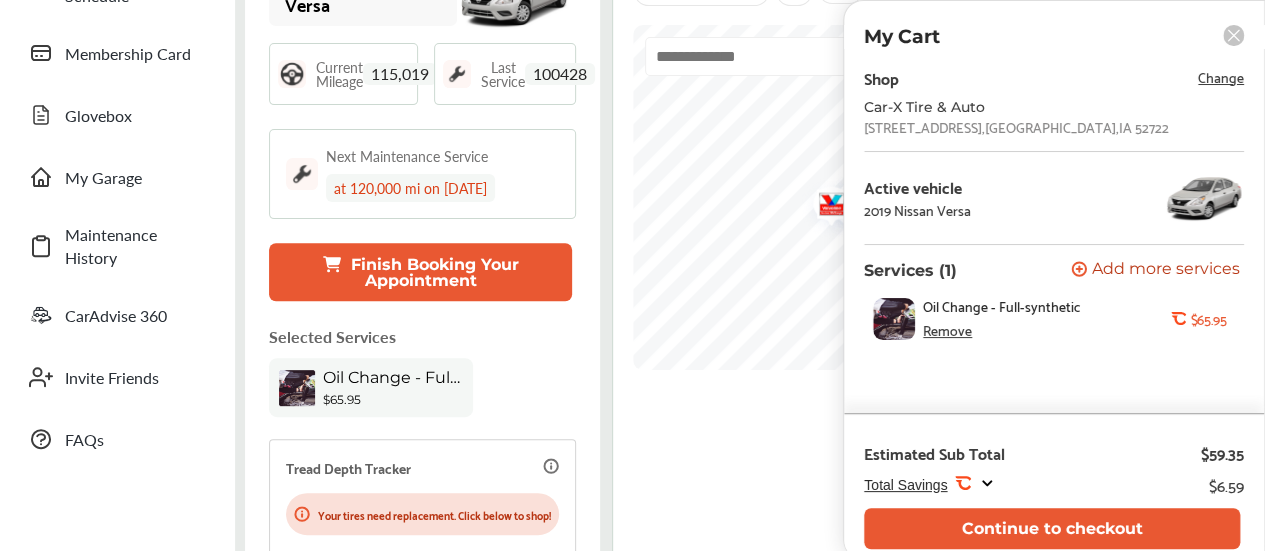 click 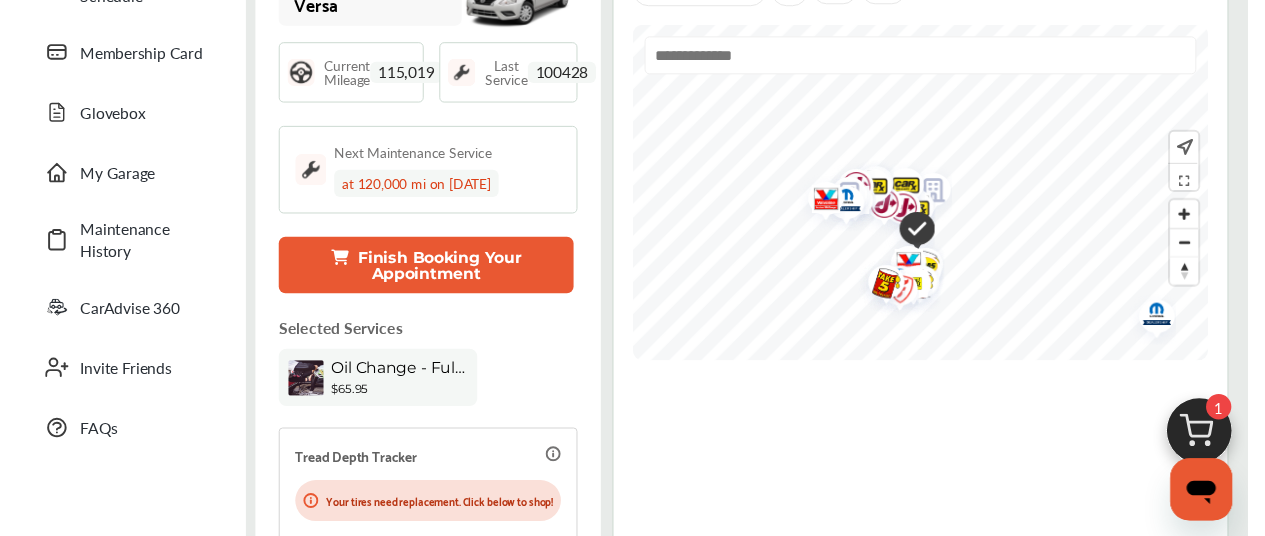 scroll, scrollTop: 0, scrollLeft: 0, axis: both 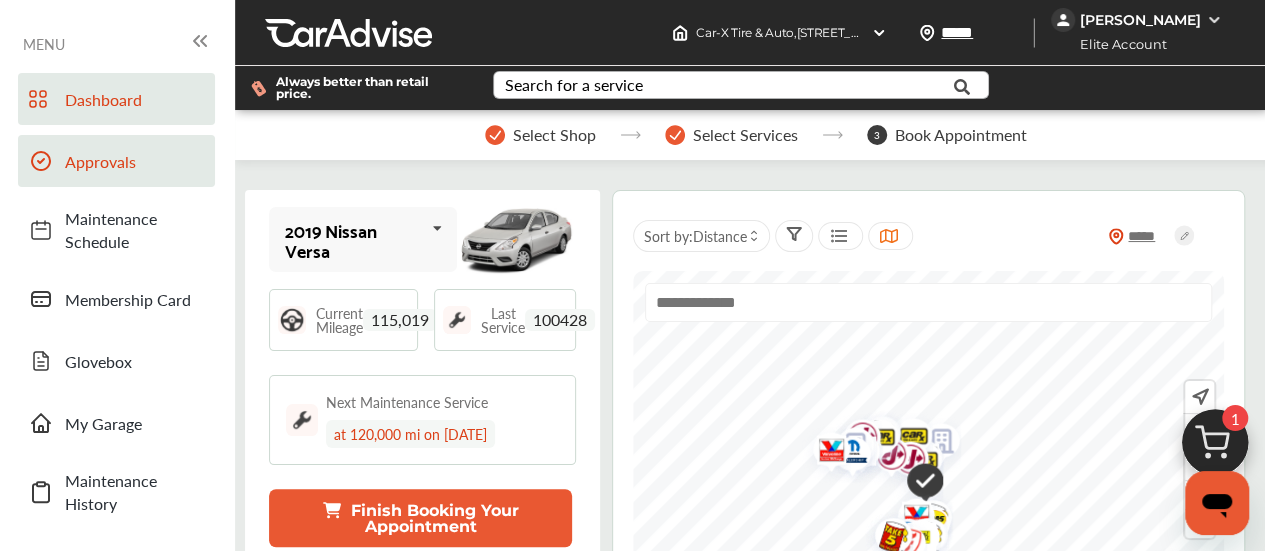 click on "Approvals" at bounding box center [135, 161] 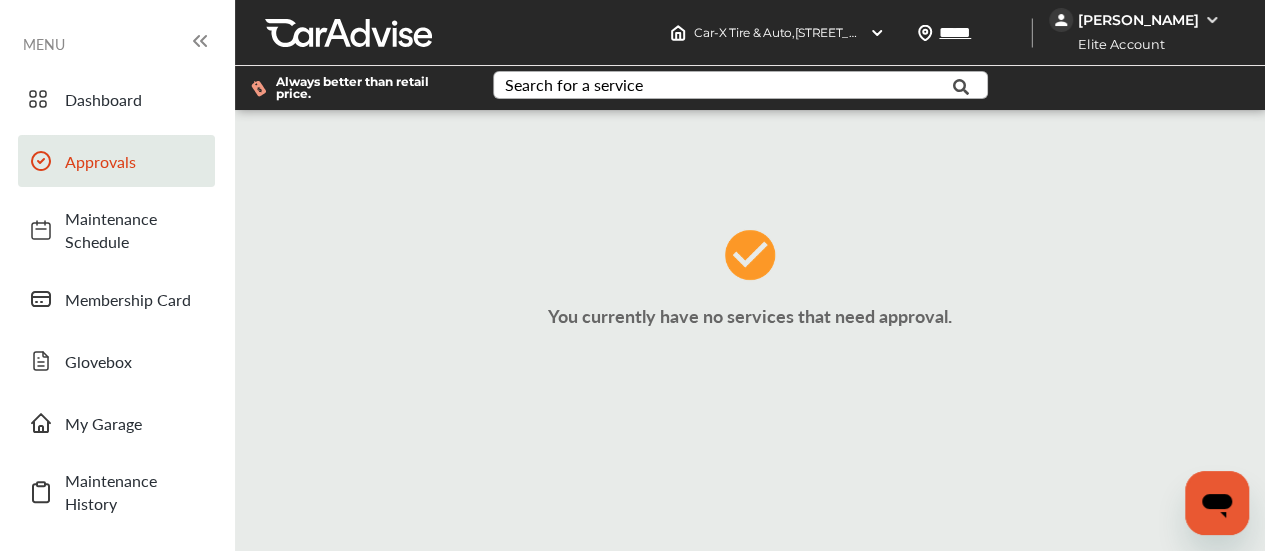 click on "Approvals" at bounding box center (135, 161) 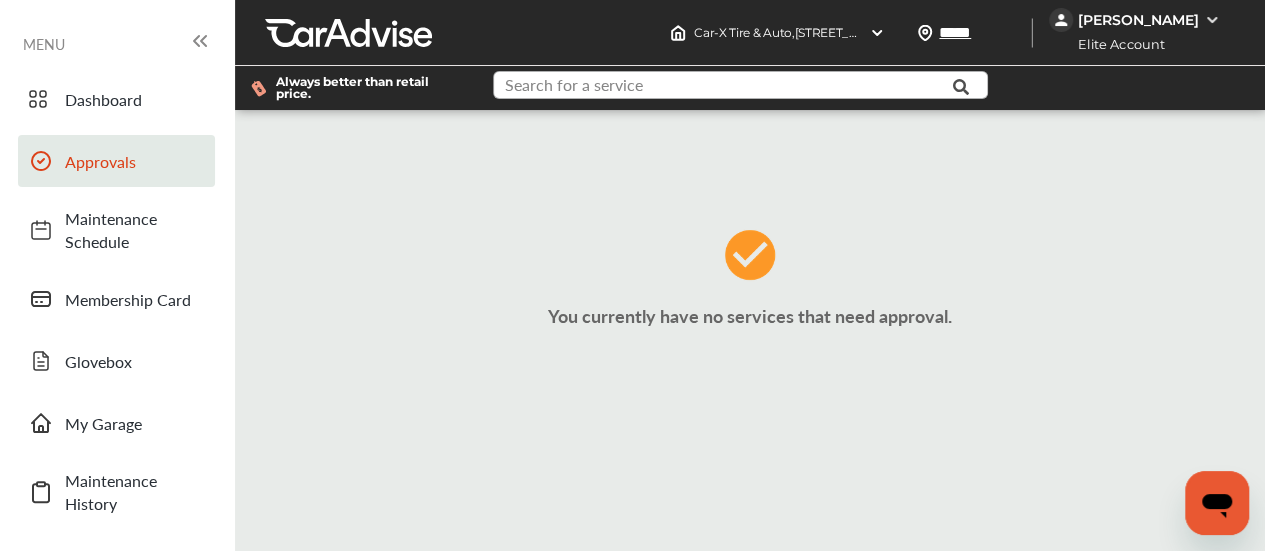 click at bounding box center (729, 87) 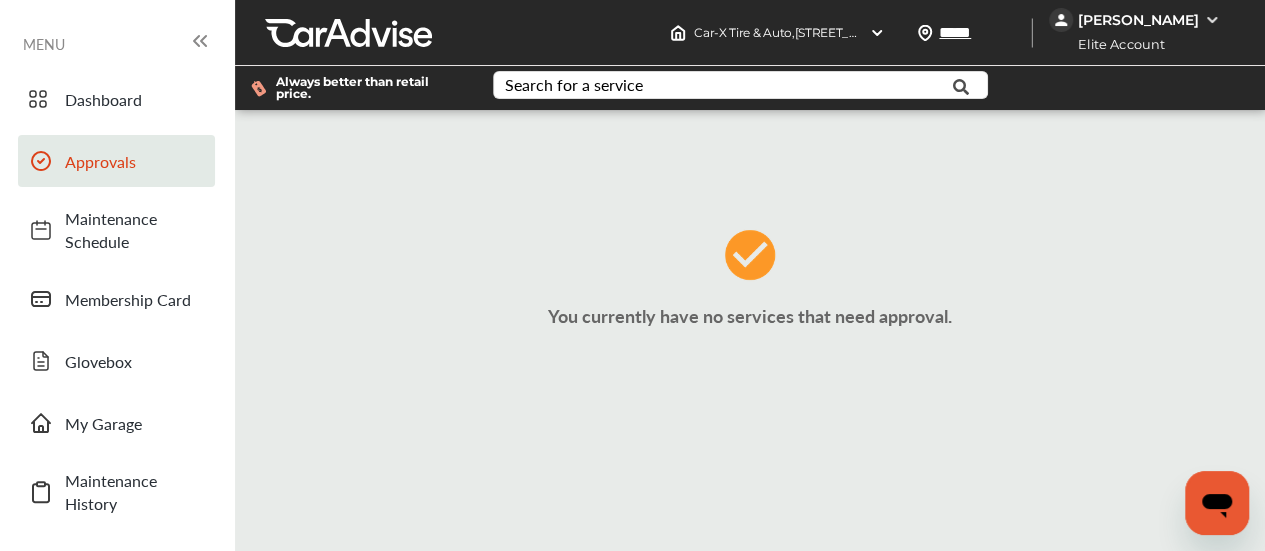 click on "You currently have no services that need approval." at bounding box center (750, 285) 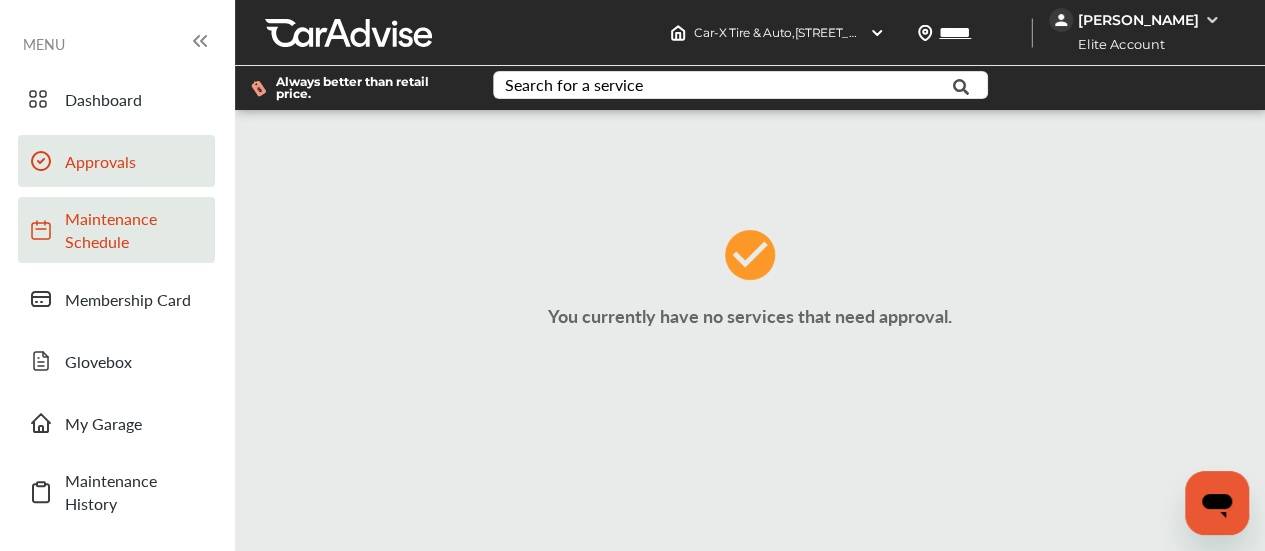 click on "Maintenance Schedule" at bounding box center [135, 230] 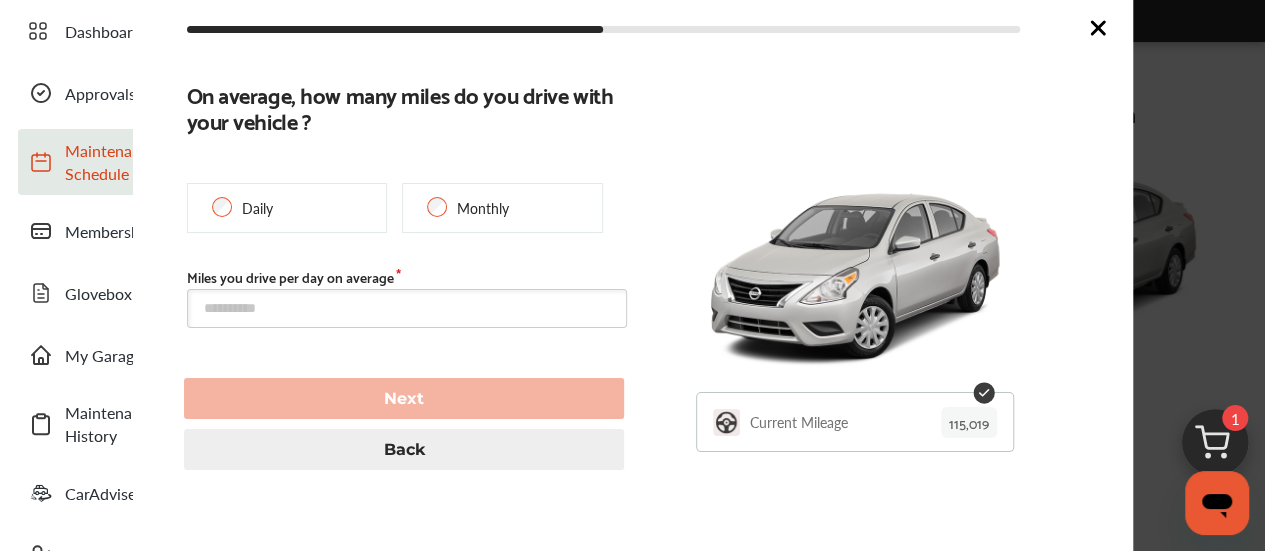 scroll, scrollTop: 102, scrollLeft: 0, axis: vertical 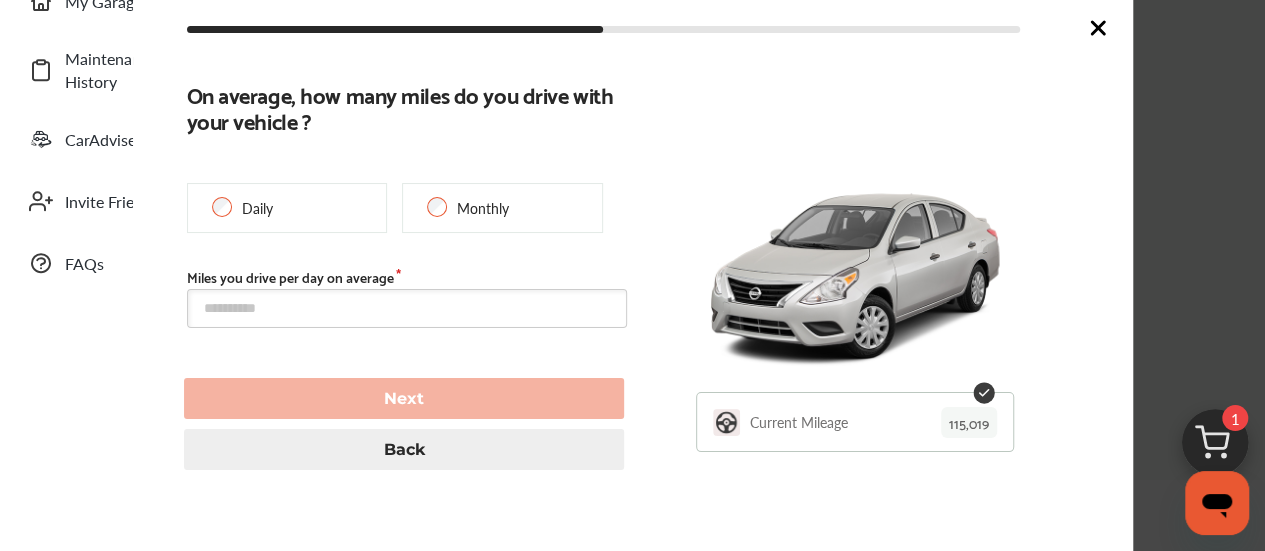 click 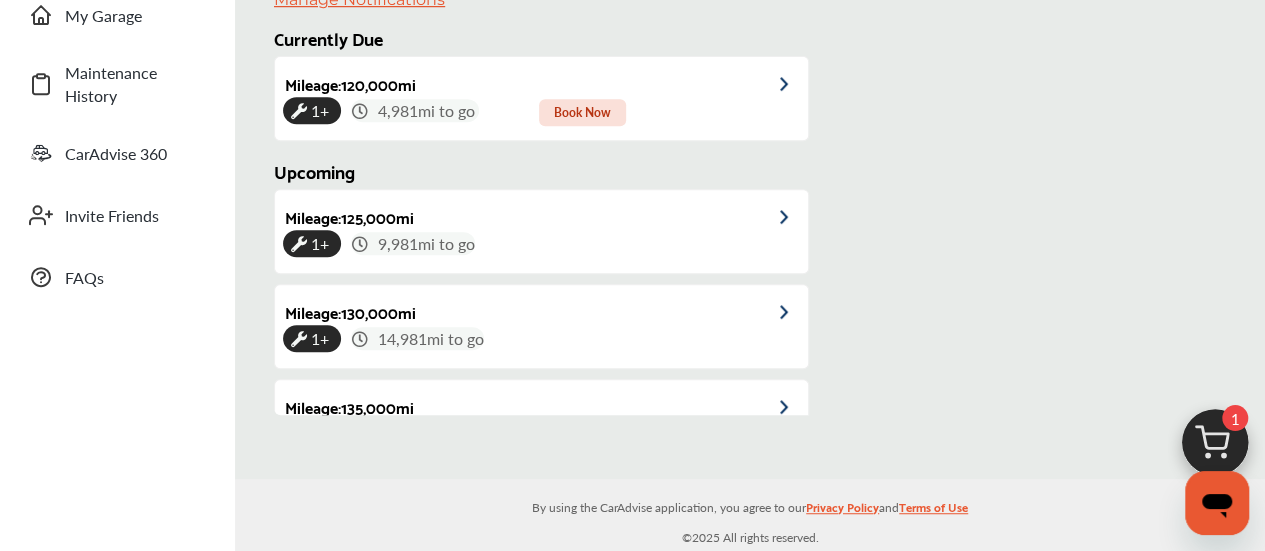 scroll, scrollTop: 407, scrollLeft: 0, axis: vertical 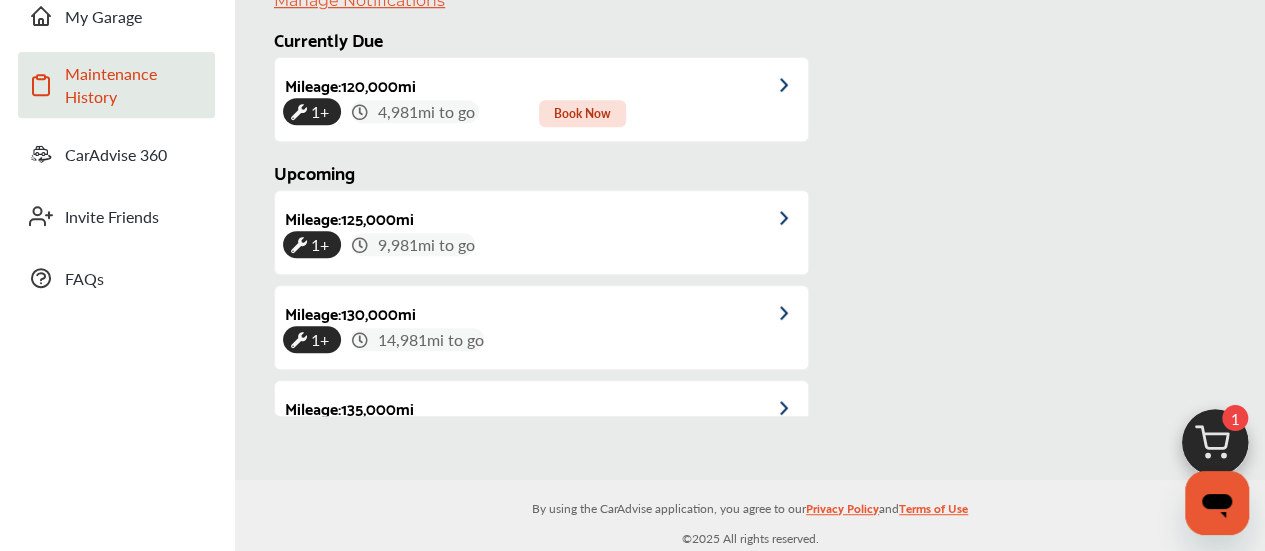 click on "Maintenance History" at bounding box center (135, 85) 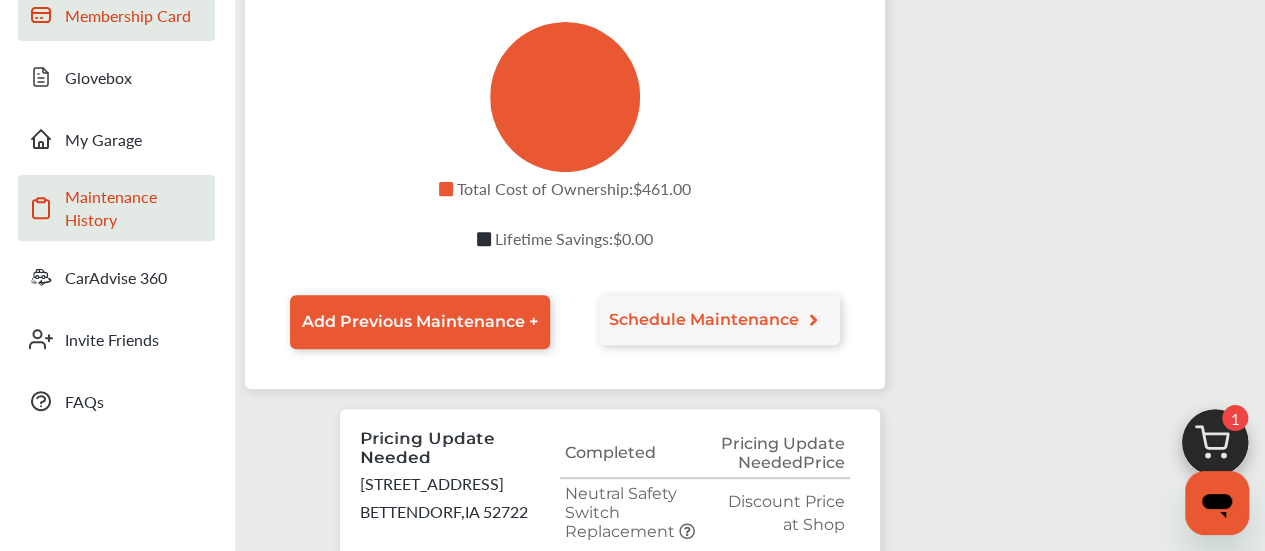 scroll, scrollTop: 0, scrollLeft: 0, axis: both 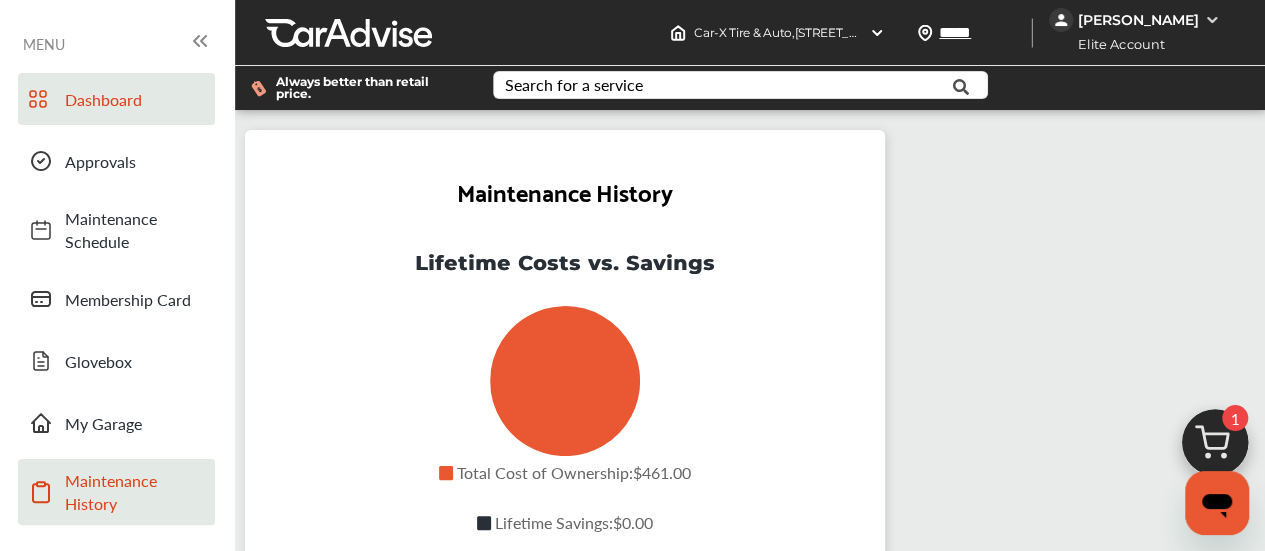 click on "Dashboard" at bounding box center (135, 99) 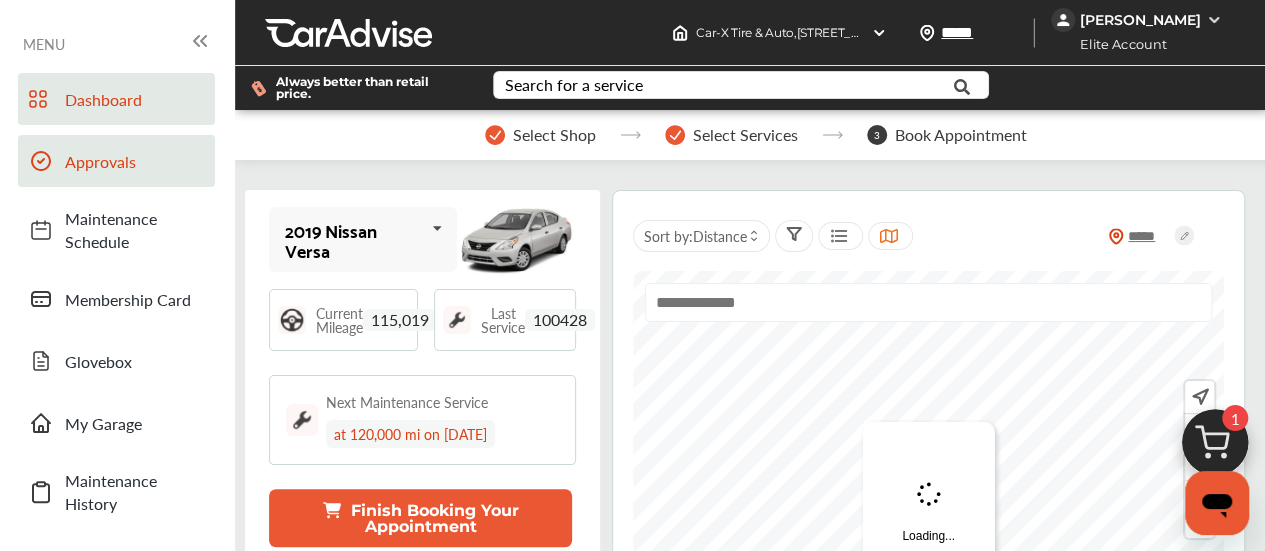 click on "Approvals" at bounding box center (135, 161) 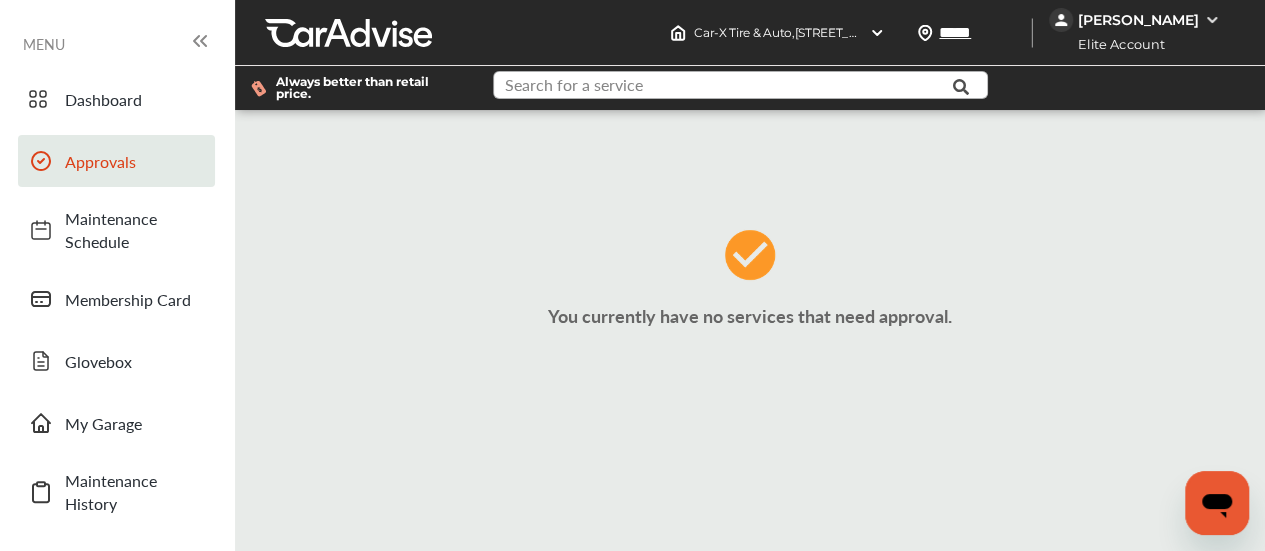 click at bounding box center [729, 87] 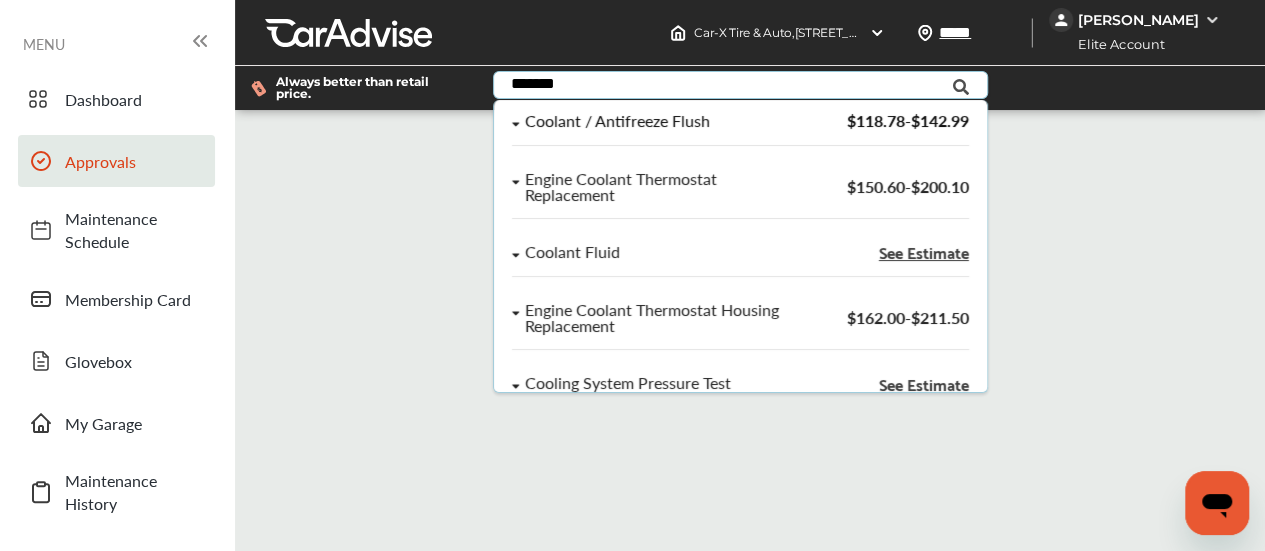 type on "*******" 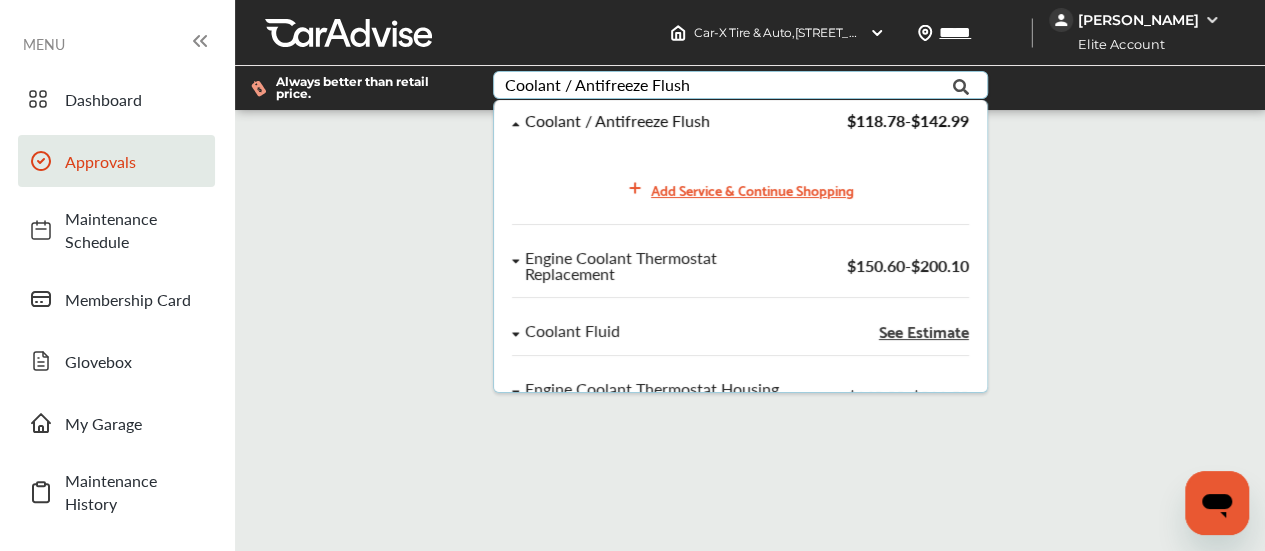 click on "Add Service & Continue Shopping" at bounding box center (740, 181) 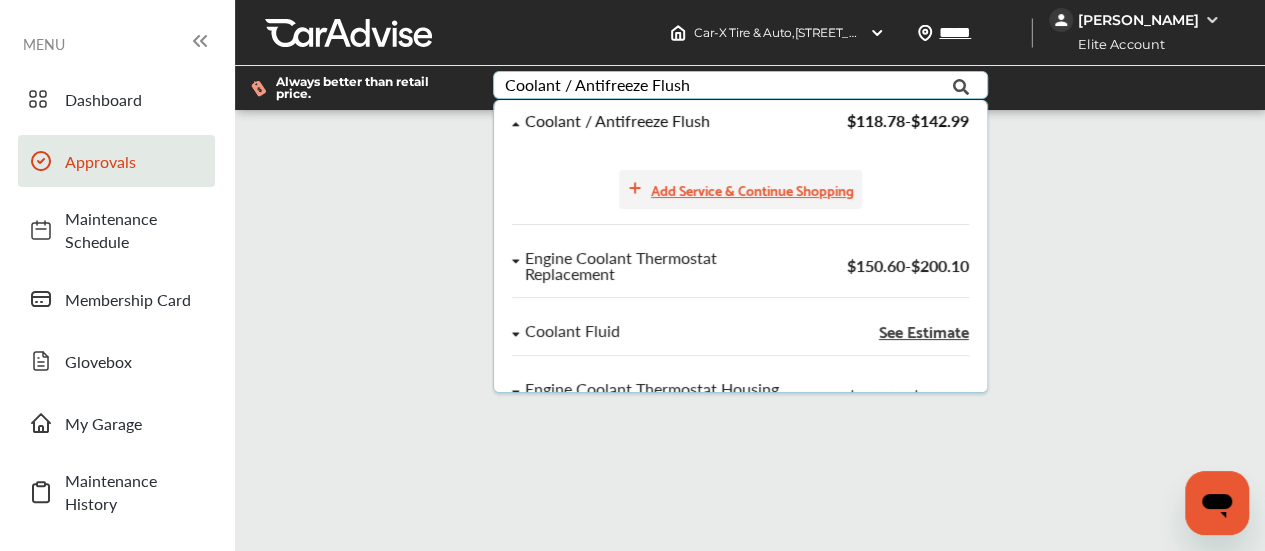click on "Add Service & Continue Shopping" at bounding box center (752, 189) 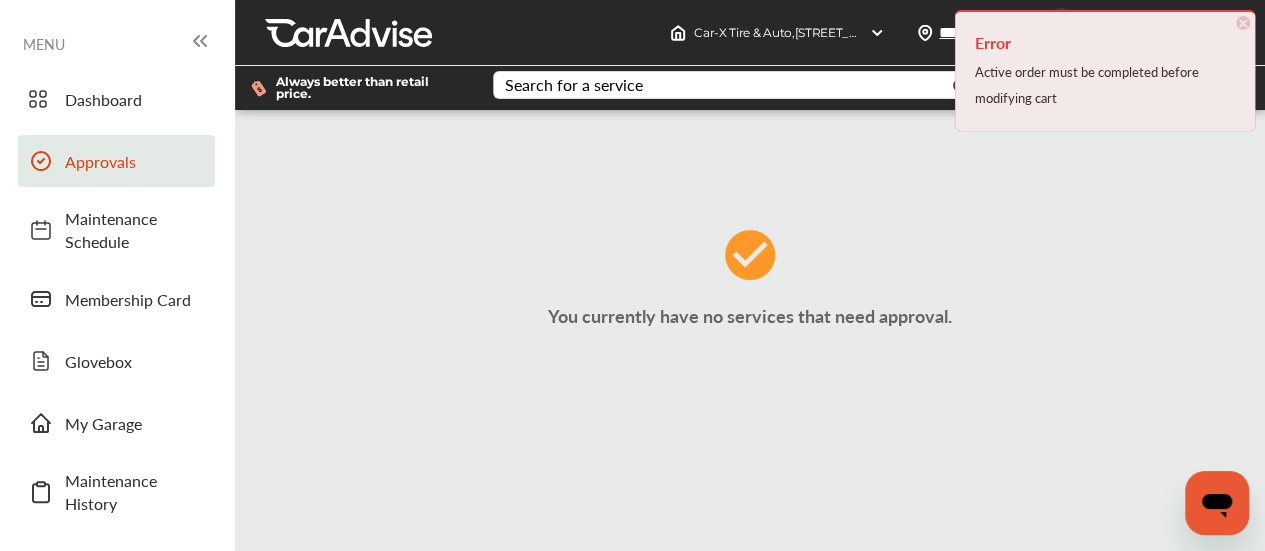 click on "×" at bounding box center [1243, 23] 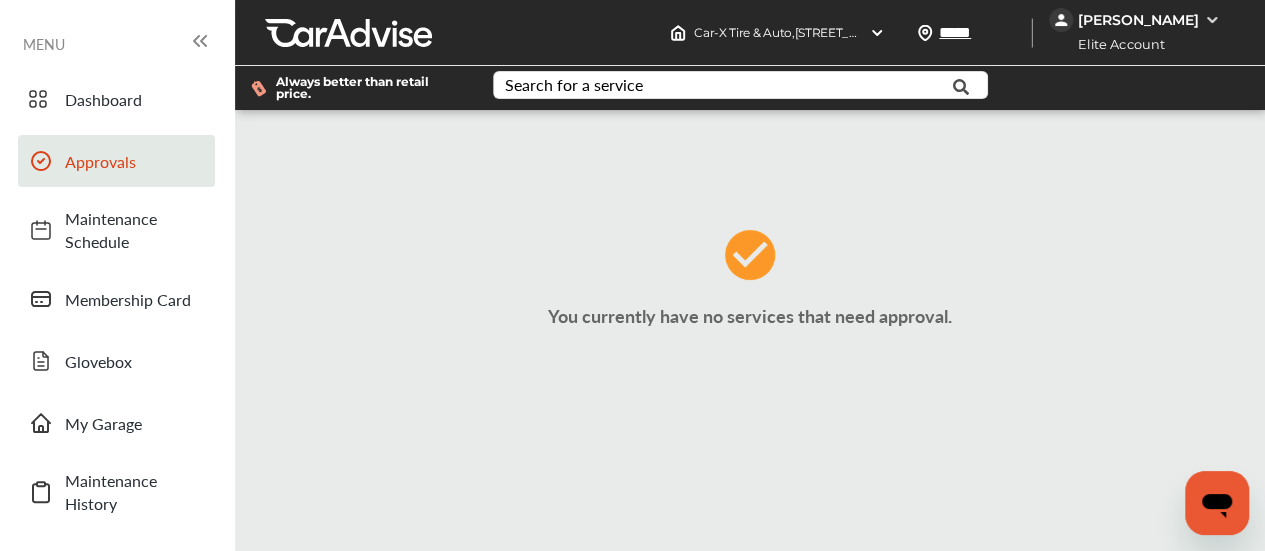 click on "You currently have no services that need approval." at bounding box center (750, 315) 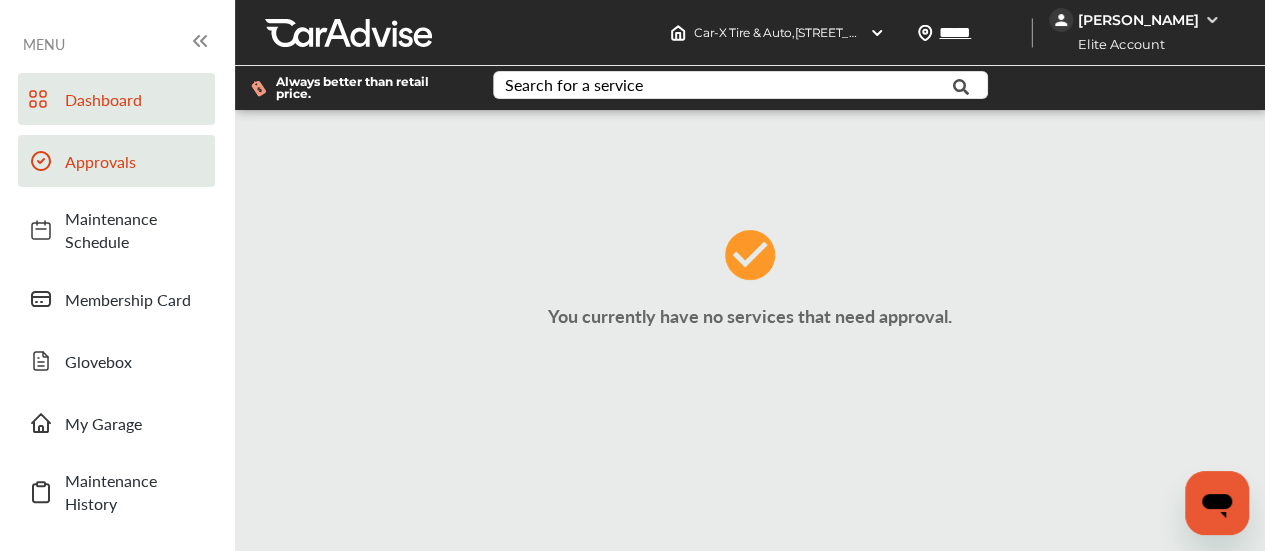 click on "Dashboard" at bounding box center (116, 99) 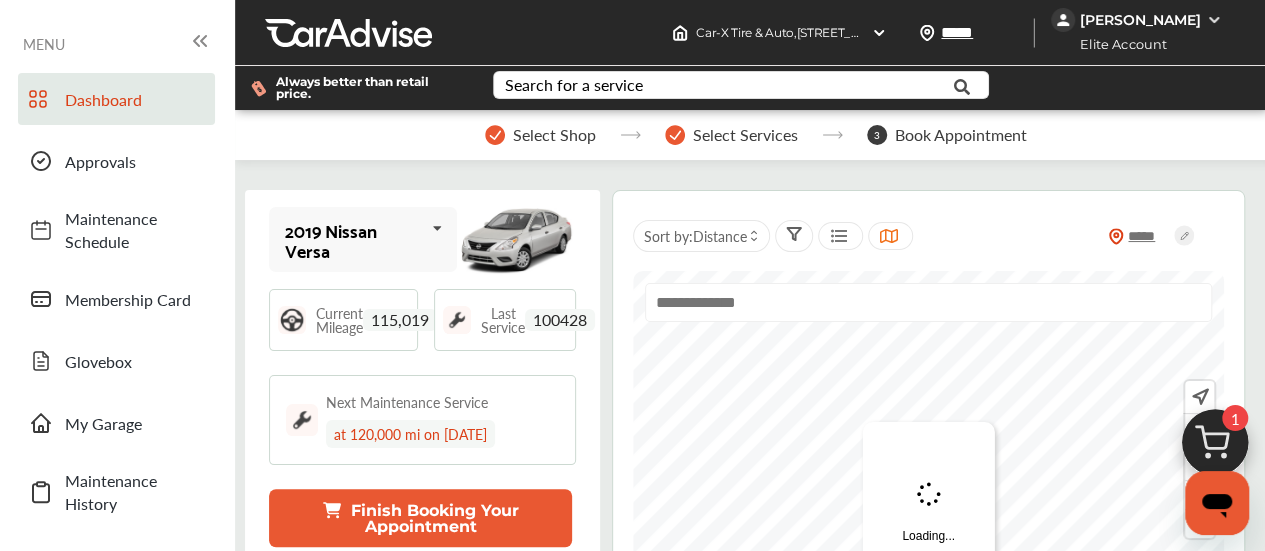 click at bounding box center (1215, 448) 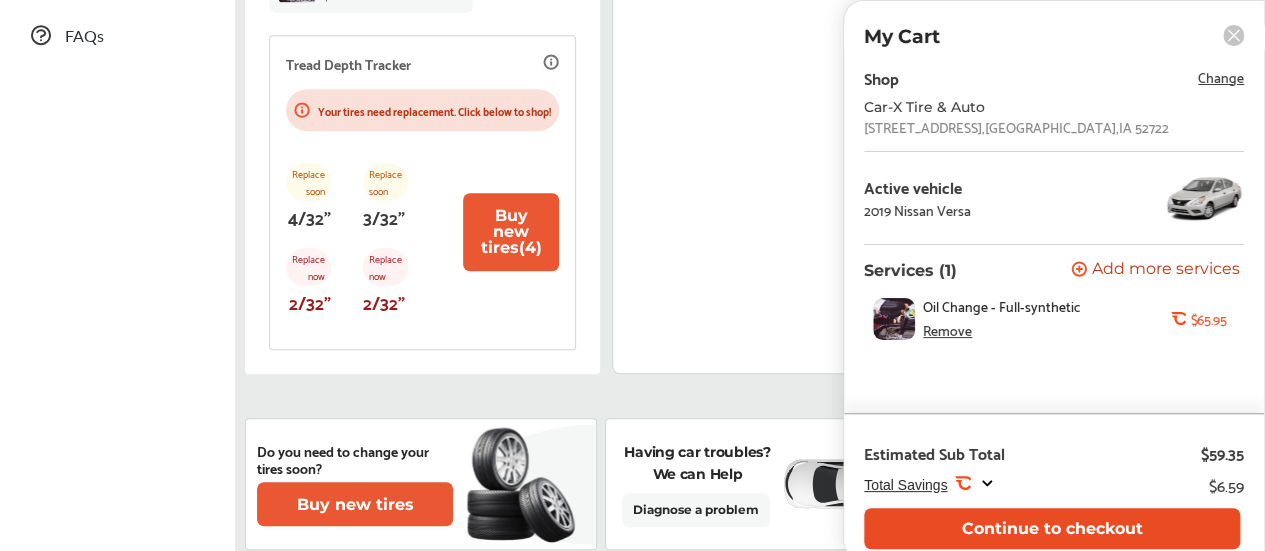 scroll, scrollTop: 693, scrollLeft: 0, axis: vertical 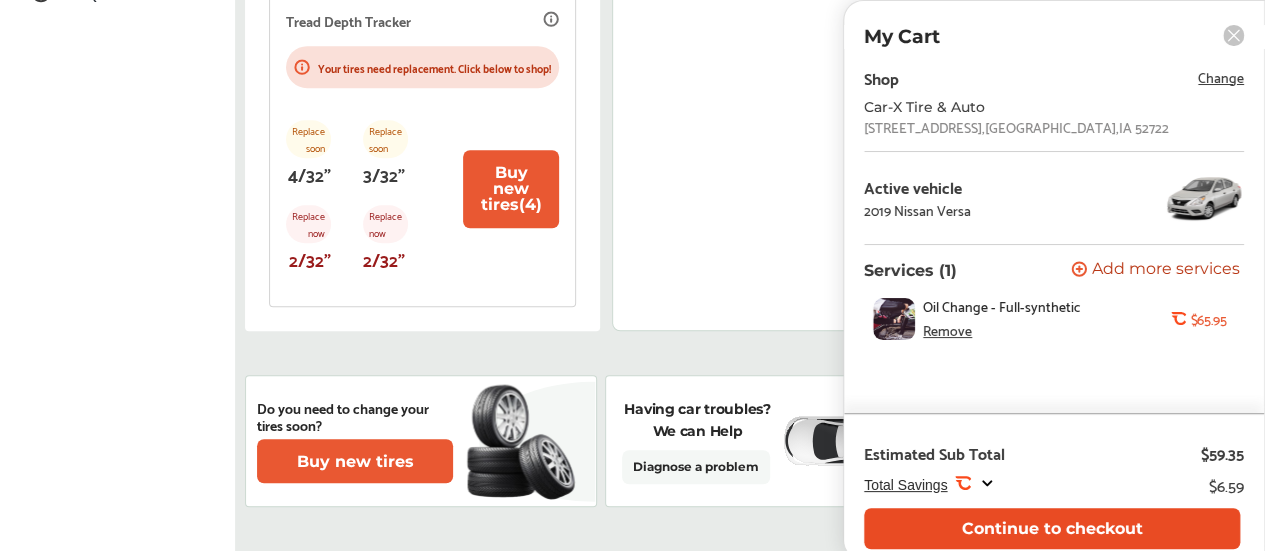 click on "Continue to checkout" at bounding box center (1052, 528) 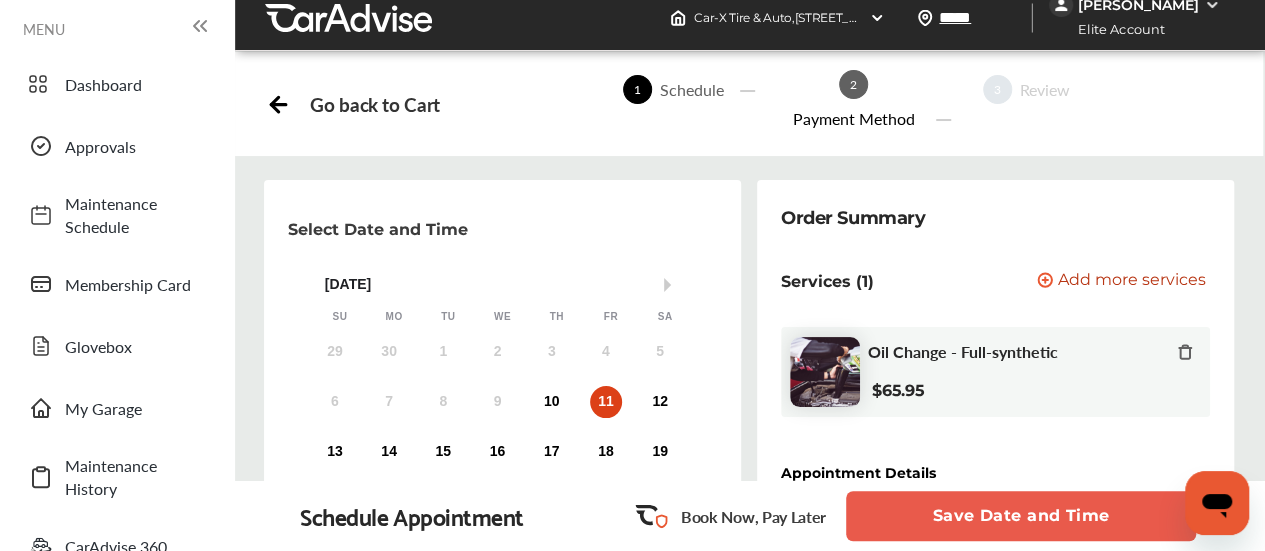 scroll, scrollTop: 5, scrollLeft: 0, axis: vertical 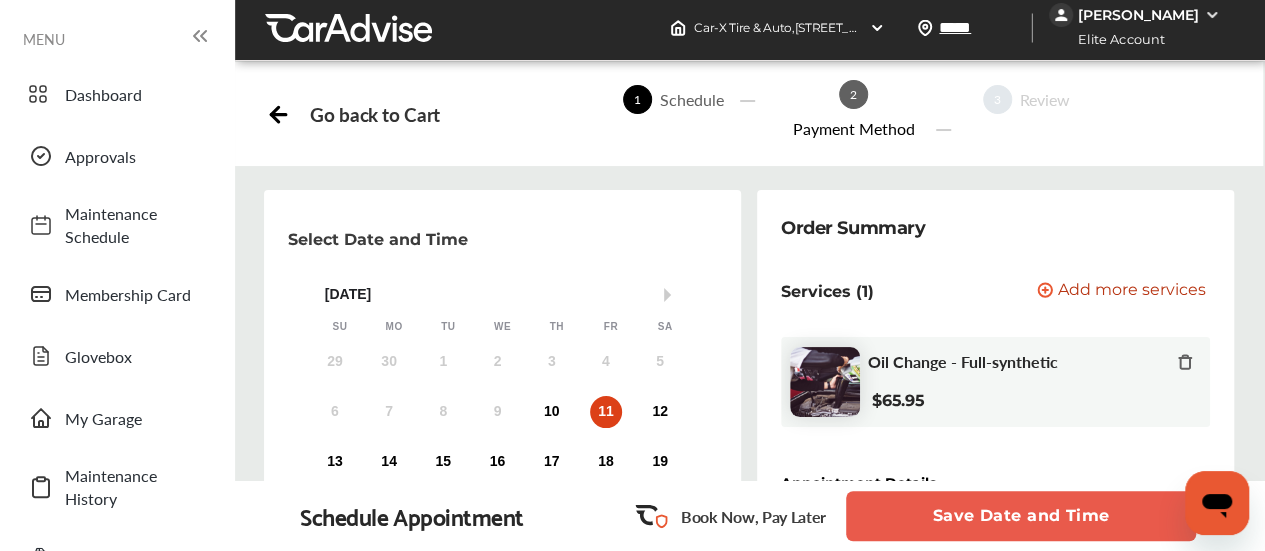click 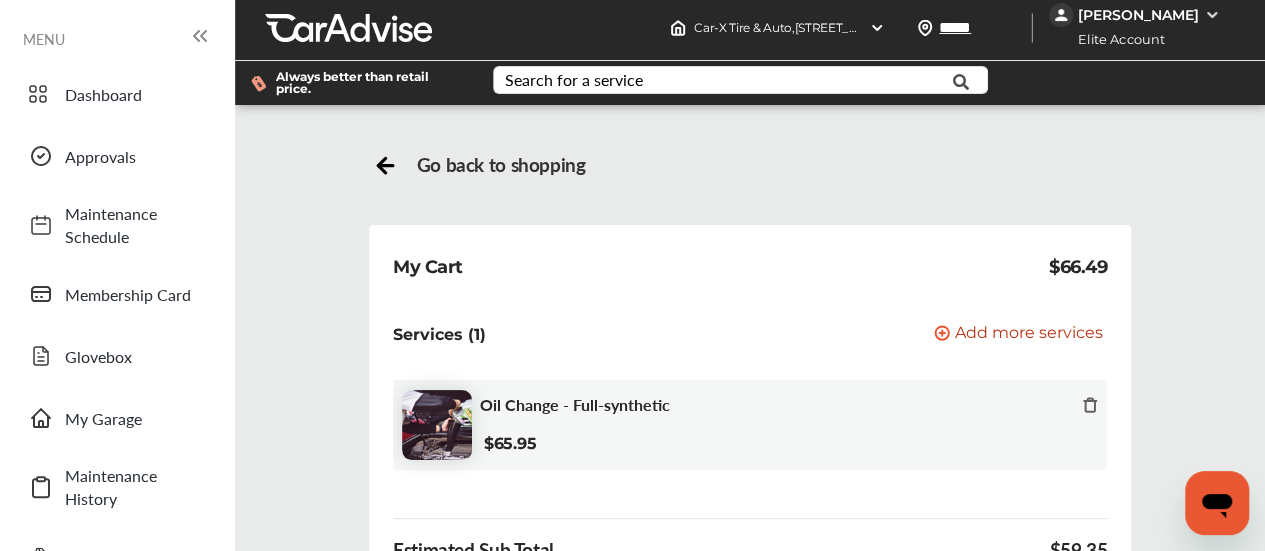 scroll, scrollTop: 0, scrollLeft: 0, axis: both 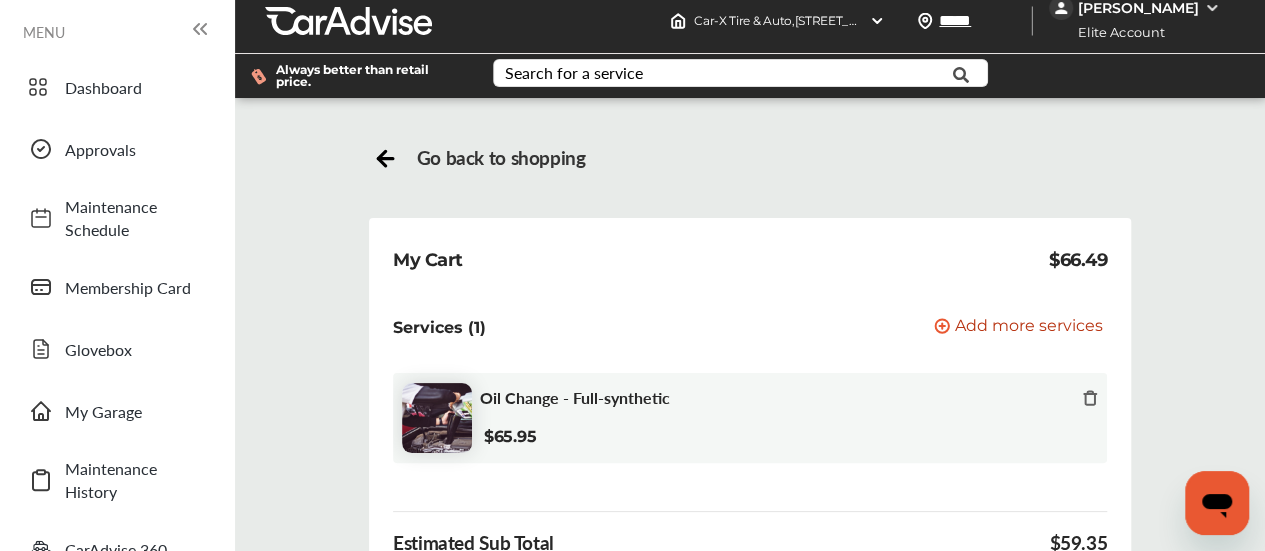 click 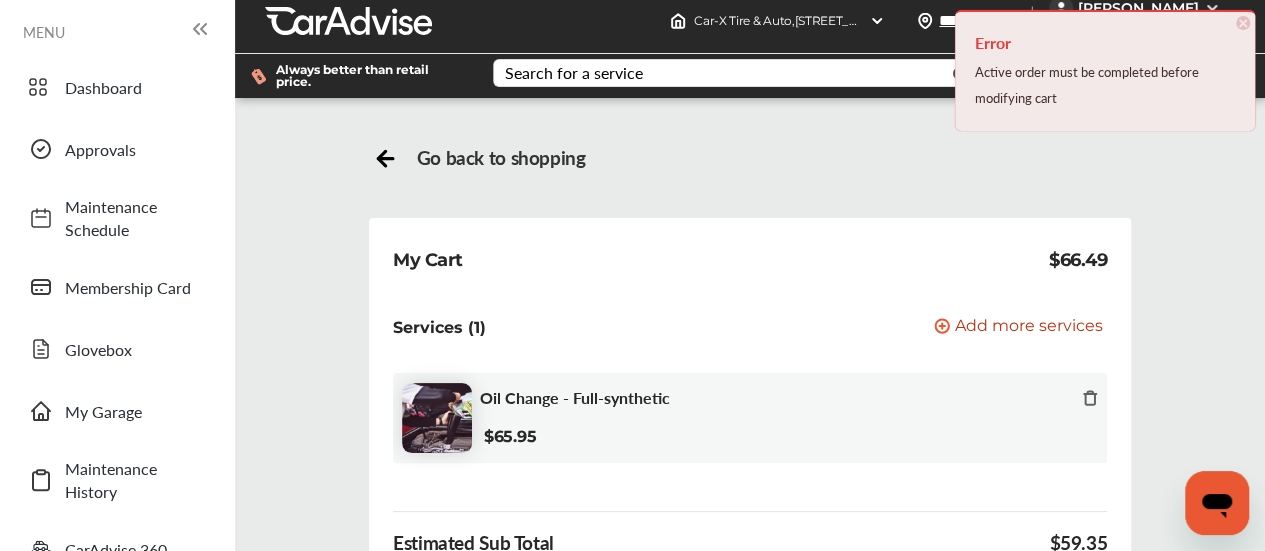scroll, scrollTop: 0, scrollLeft: 0, axis: both 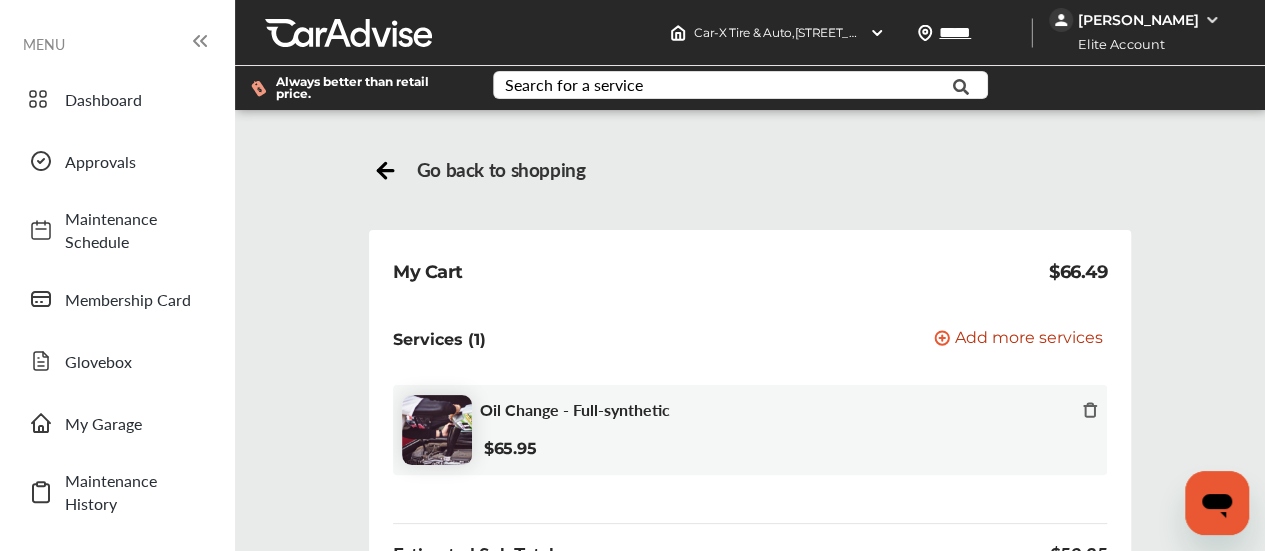 click 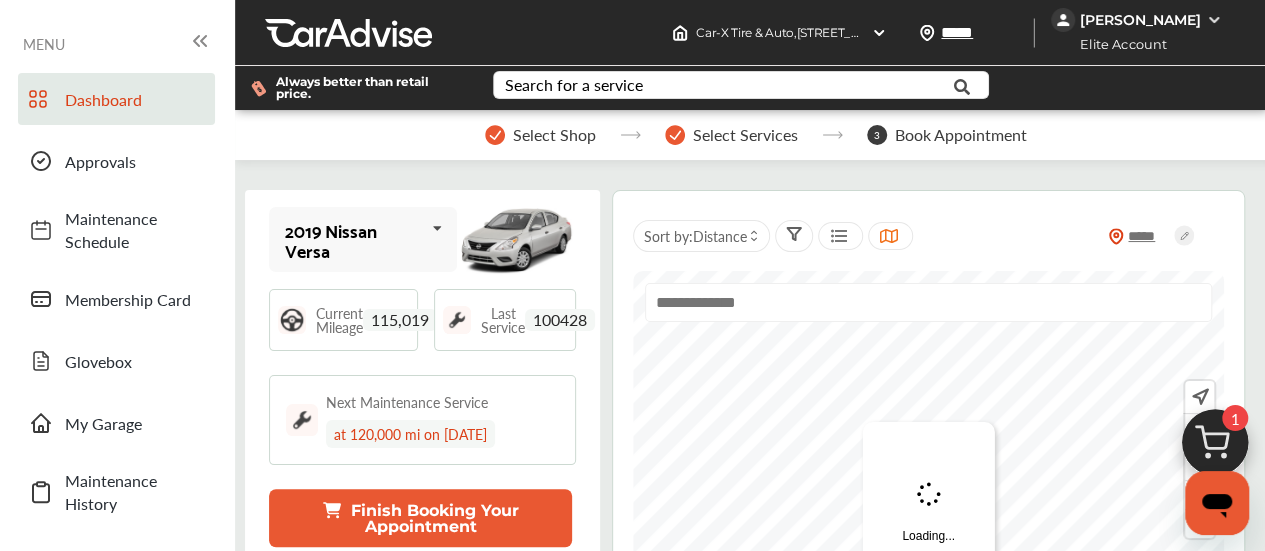 scroll, scrollTop: 0, scrollLeft: 0, axis: both 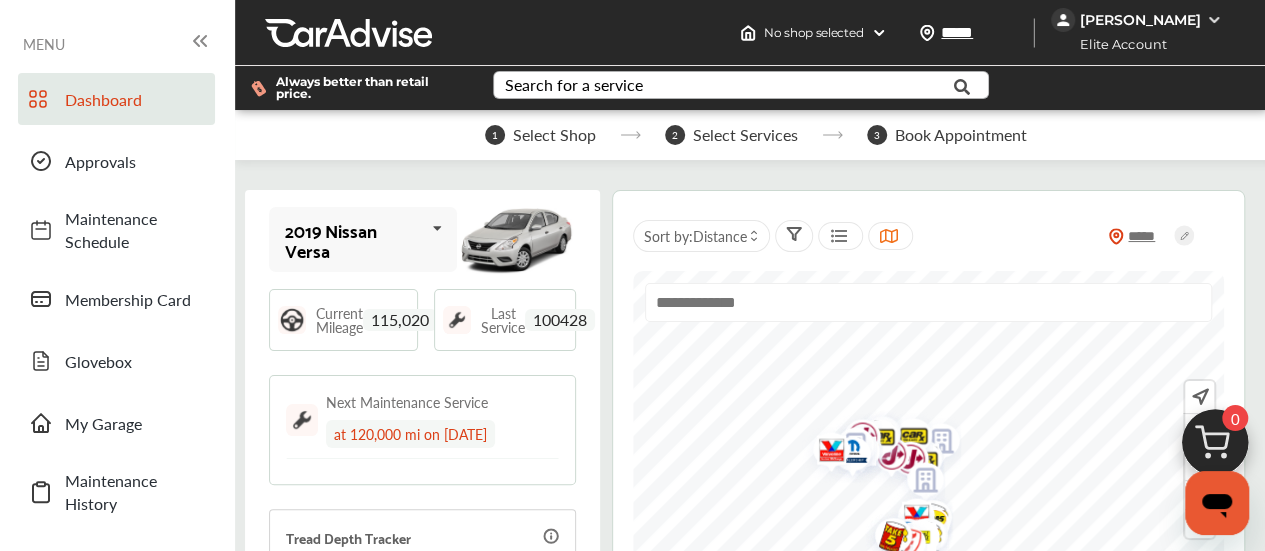 click on "Search for a service" at bounding box center (574, 85) 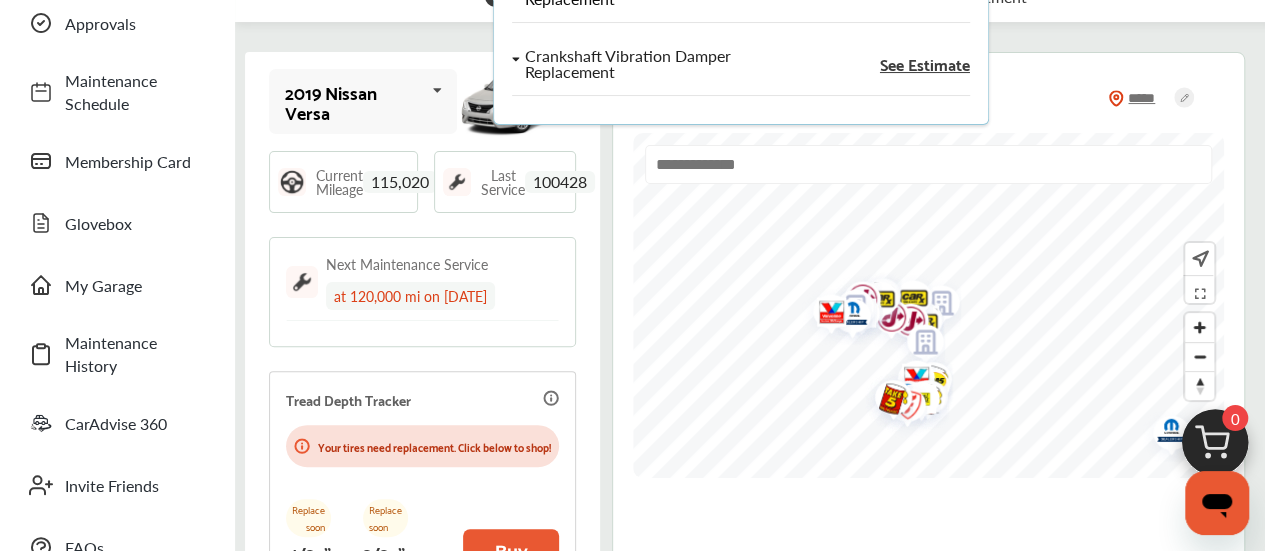 scroll, scrollTop: 1, scrollLeft: 0, axis: vertical 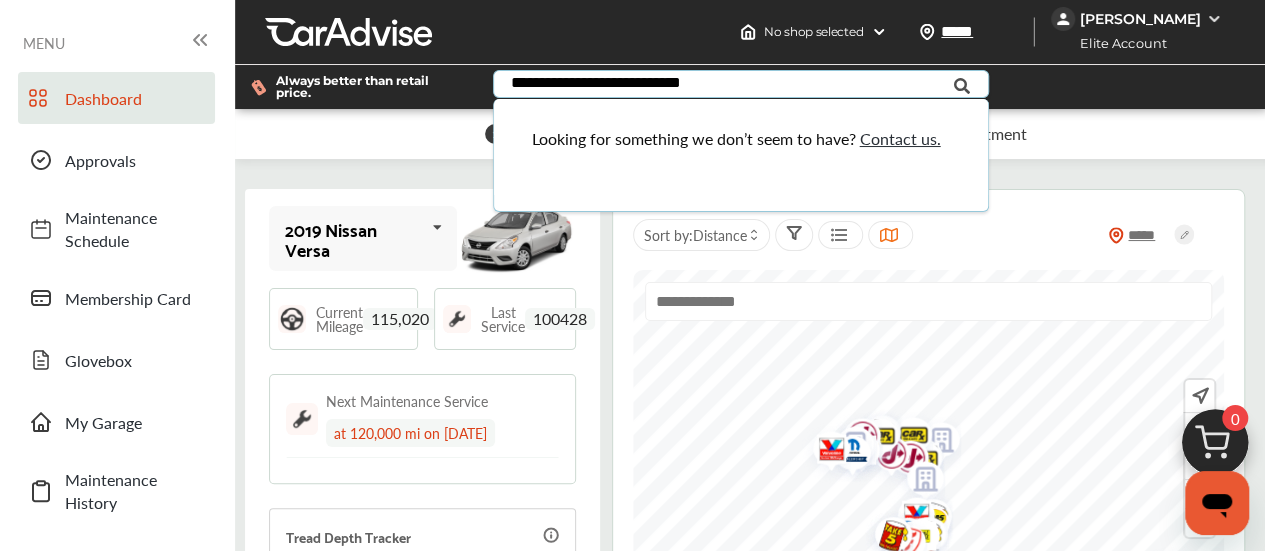 type on "**********" 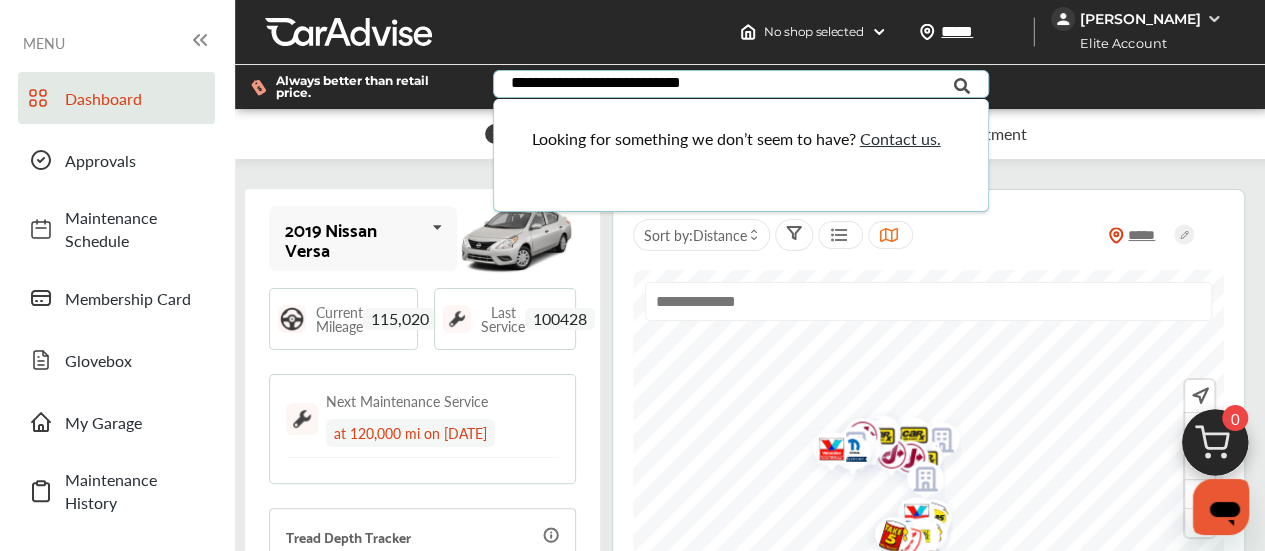 type 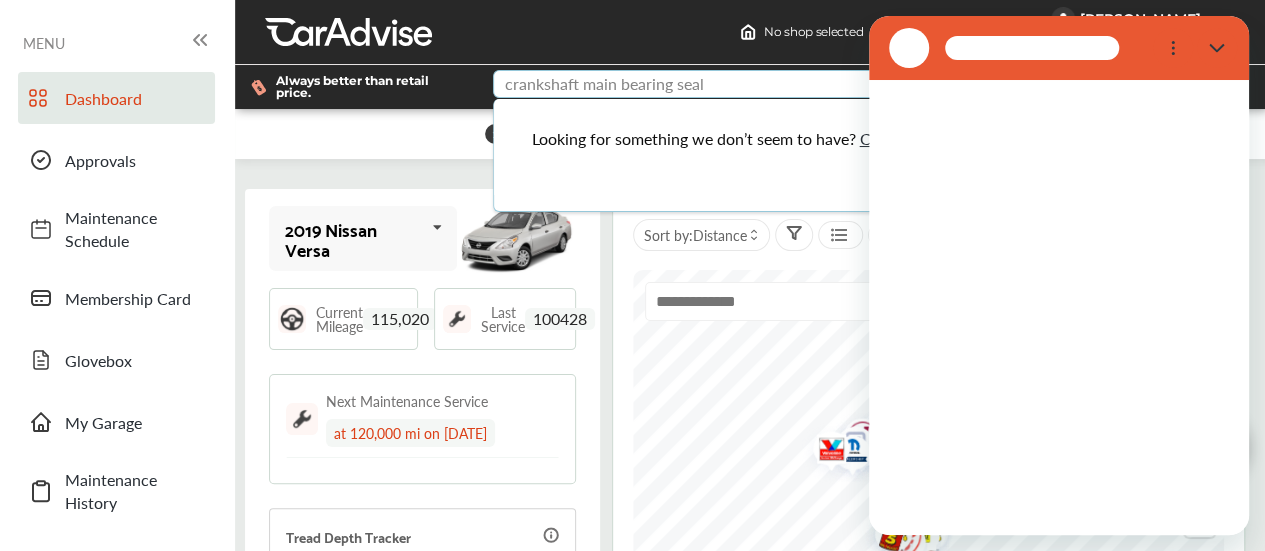 scroll, scrollTop: 0, scrollLeft: 0, axis: both 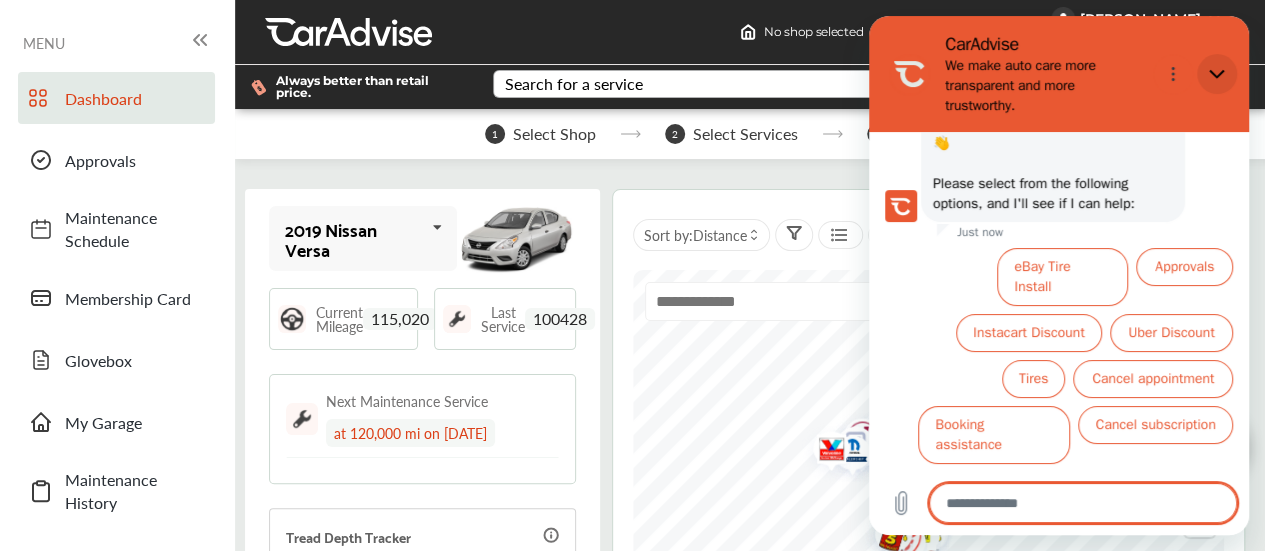 click 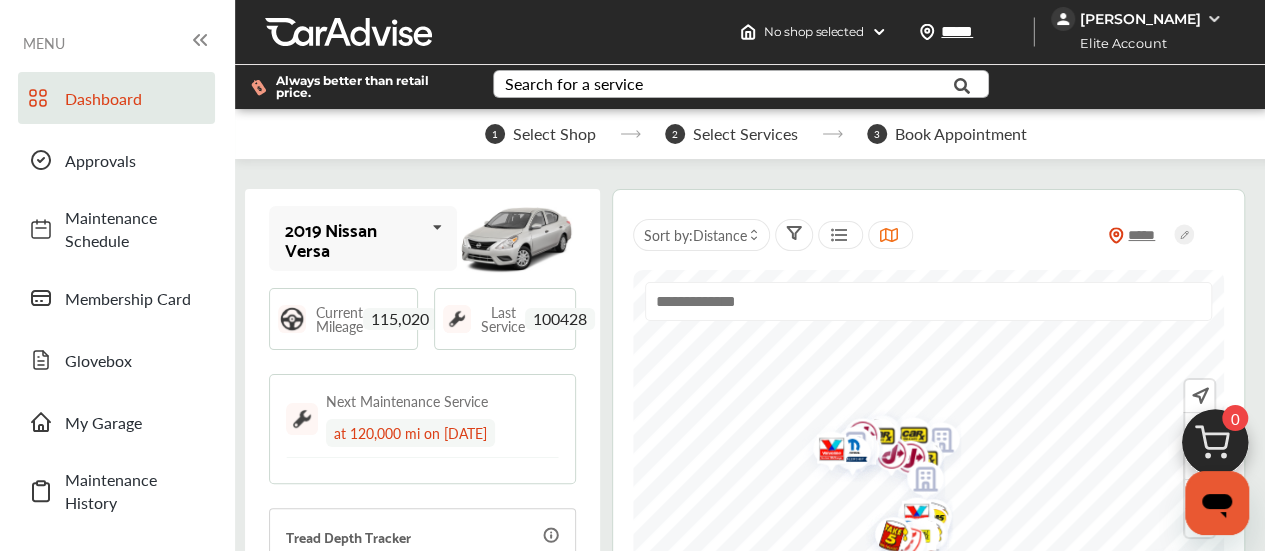 scroll, scrollTop: 128, scrollLeft: 0, axis: vertical 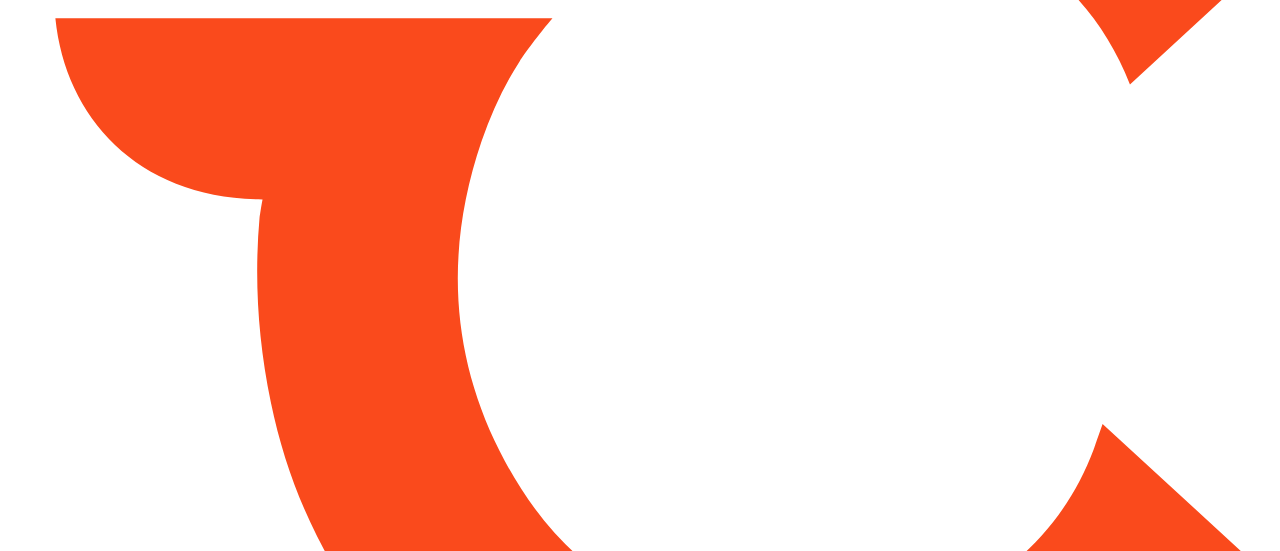 click at bounding box center [640, 275] 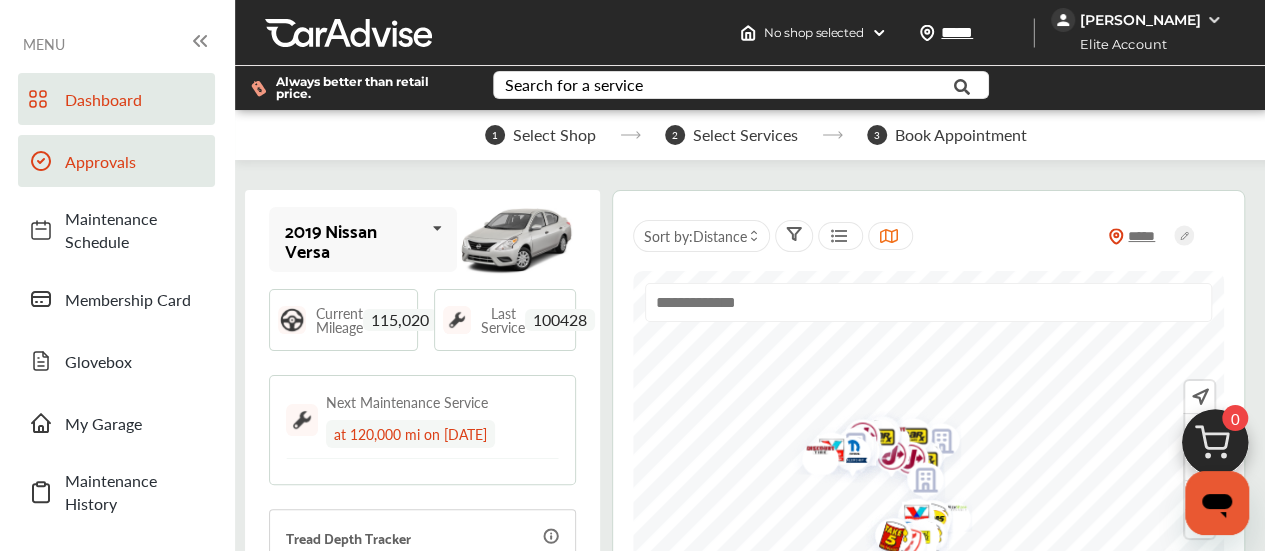 scroll, scrollTop: 0, scrollLeft: 0, axis: both 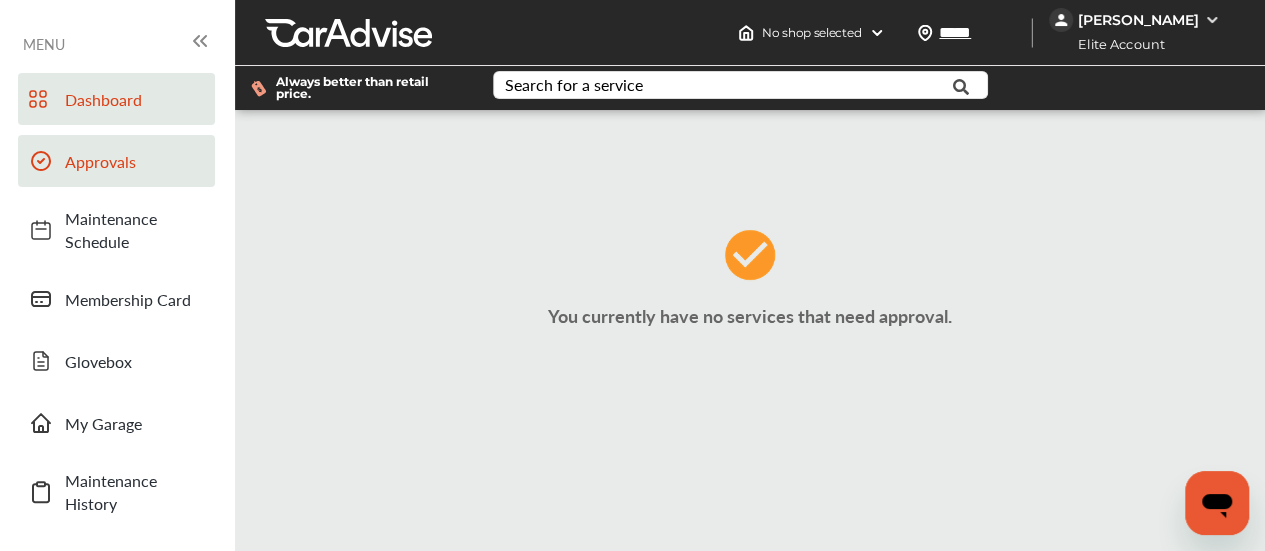 click on "Dashboard" at bounding box center [116, 99] 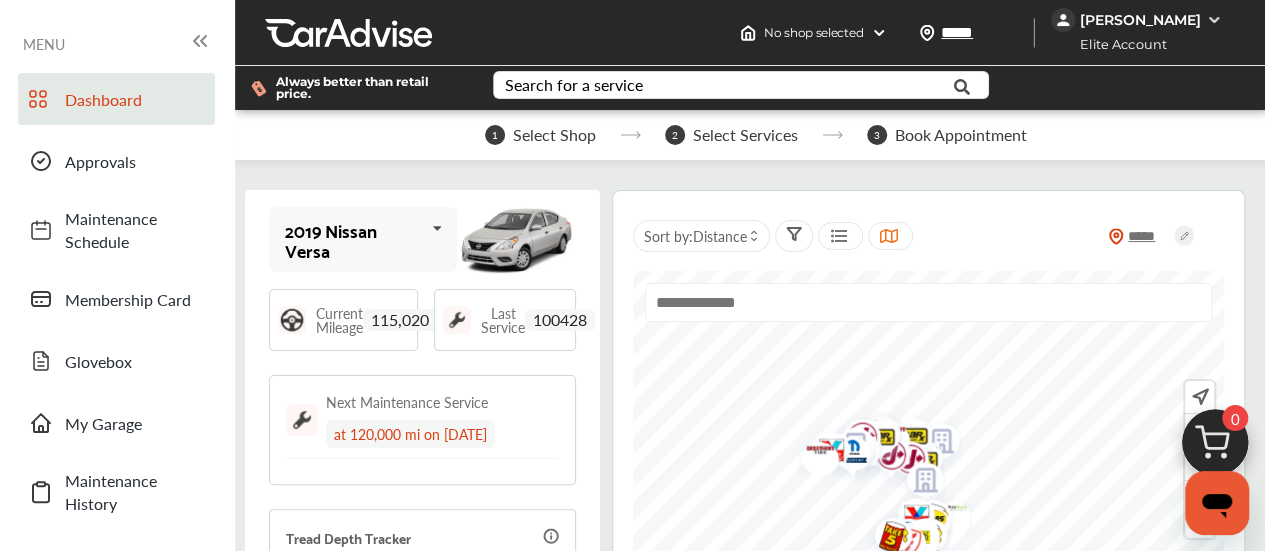 scroll, scrollTop: 319, scrollLeft: 0, axis: vertical 